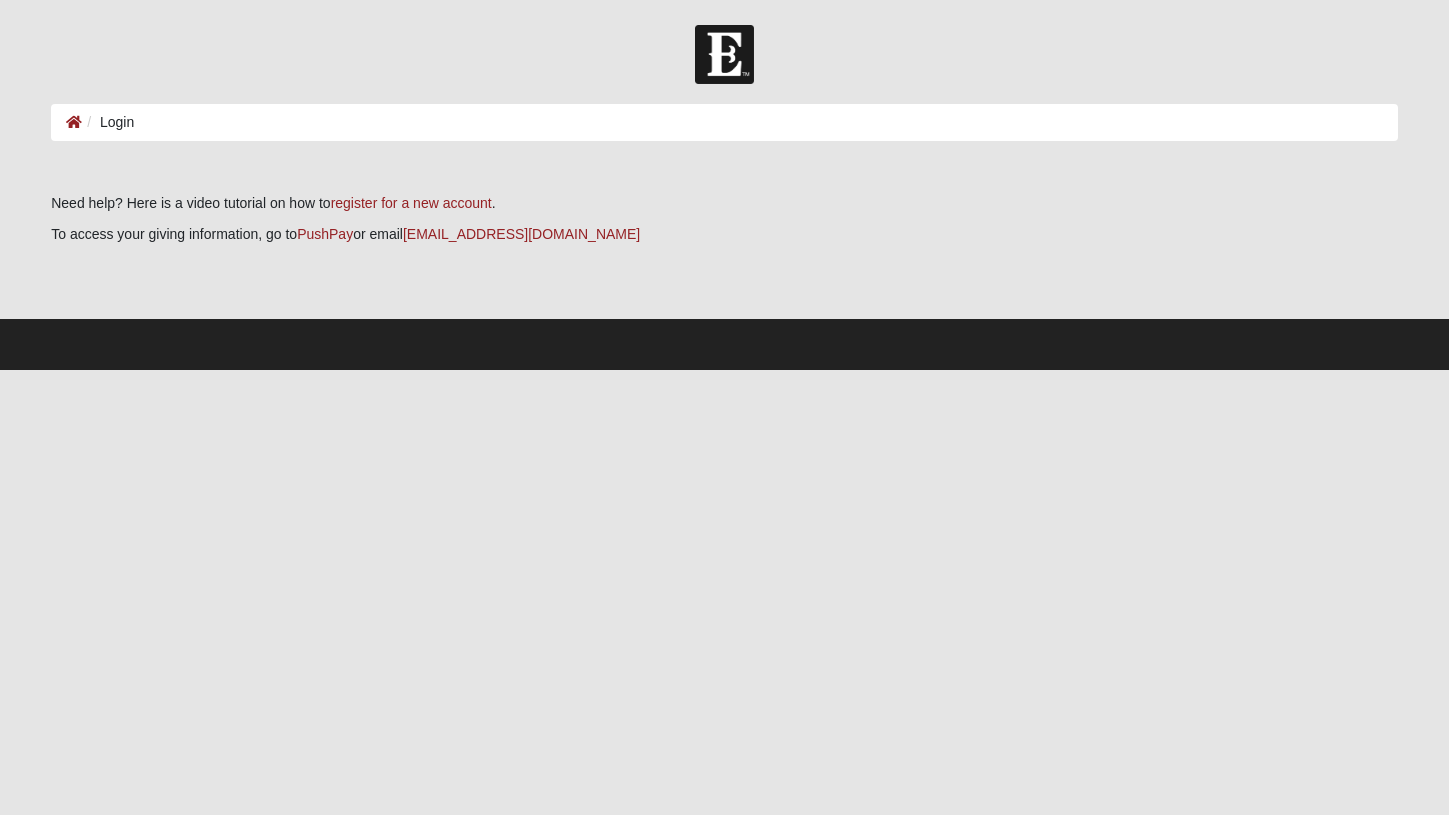scroll, scrollTop: 0, scrollLeft: 0, axis: both 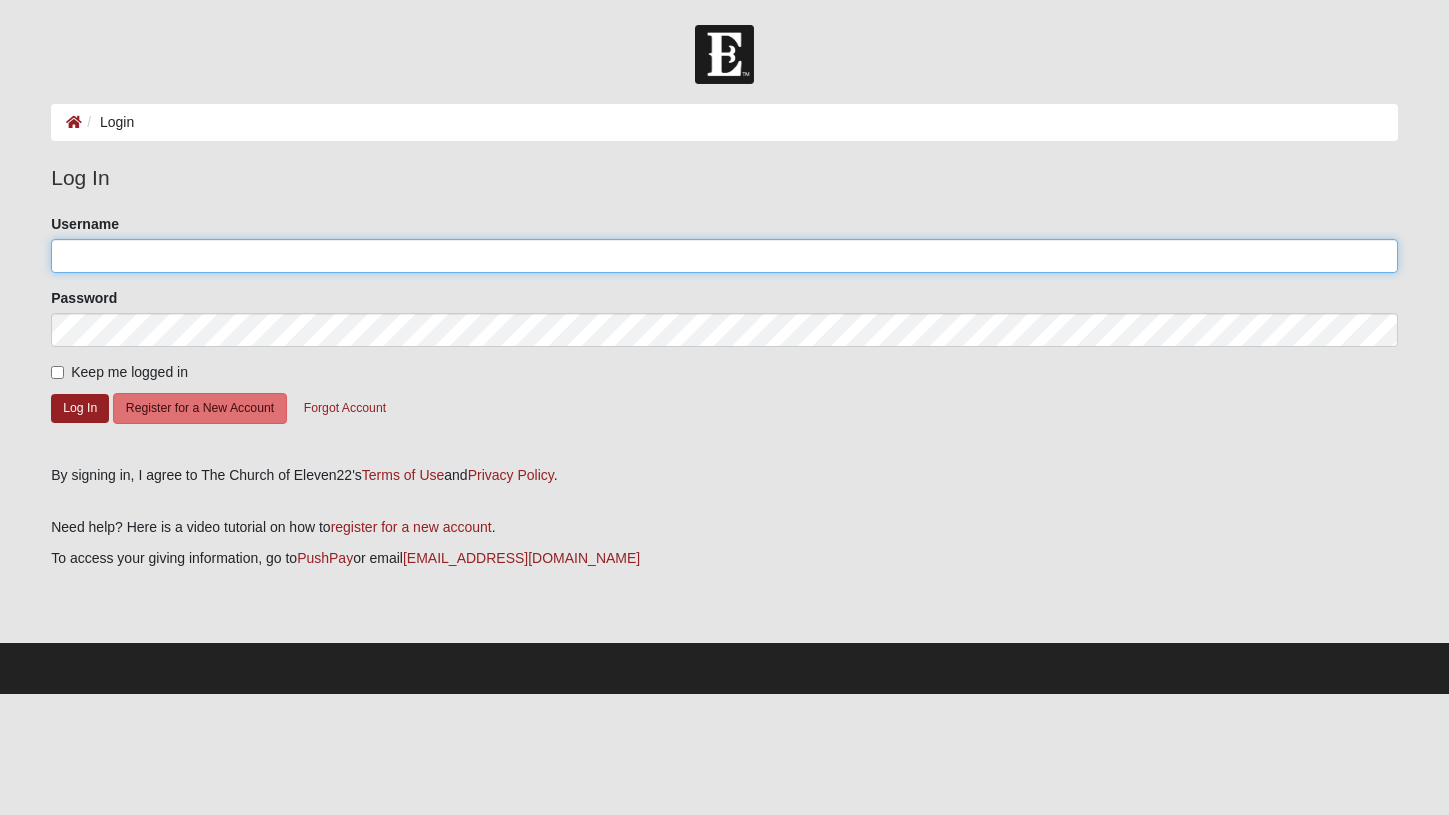 type on "gigiofjax" 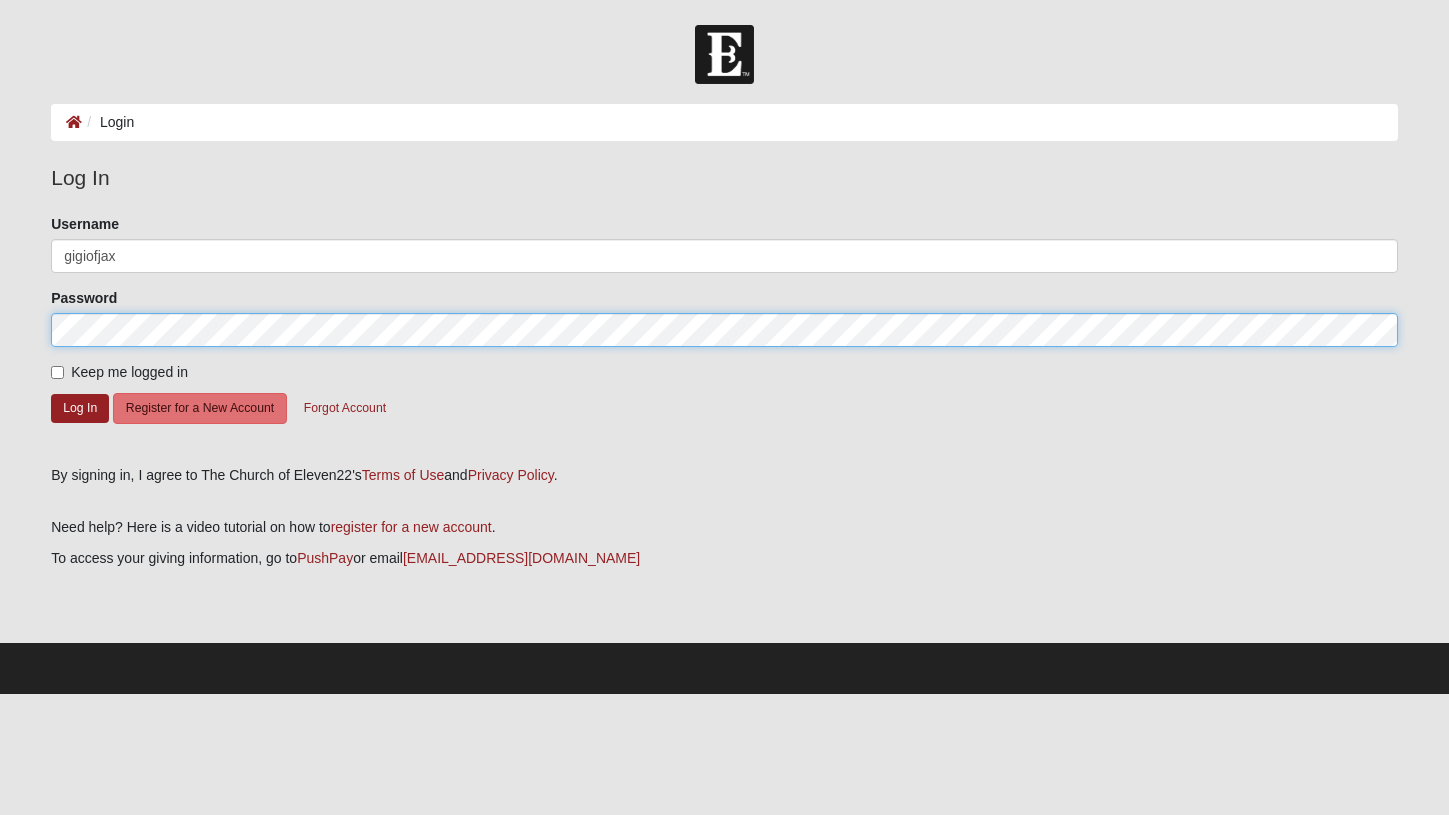click on "Log In" 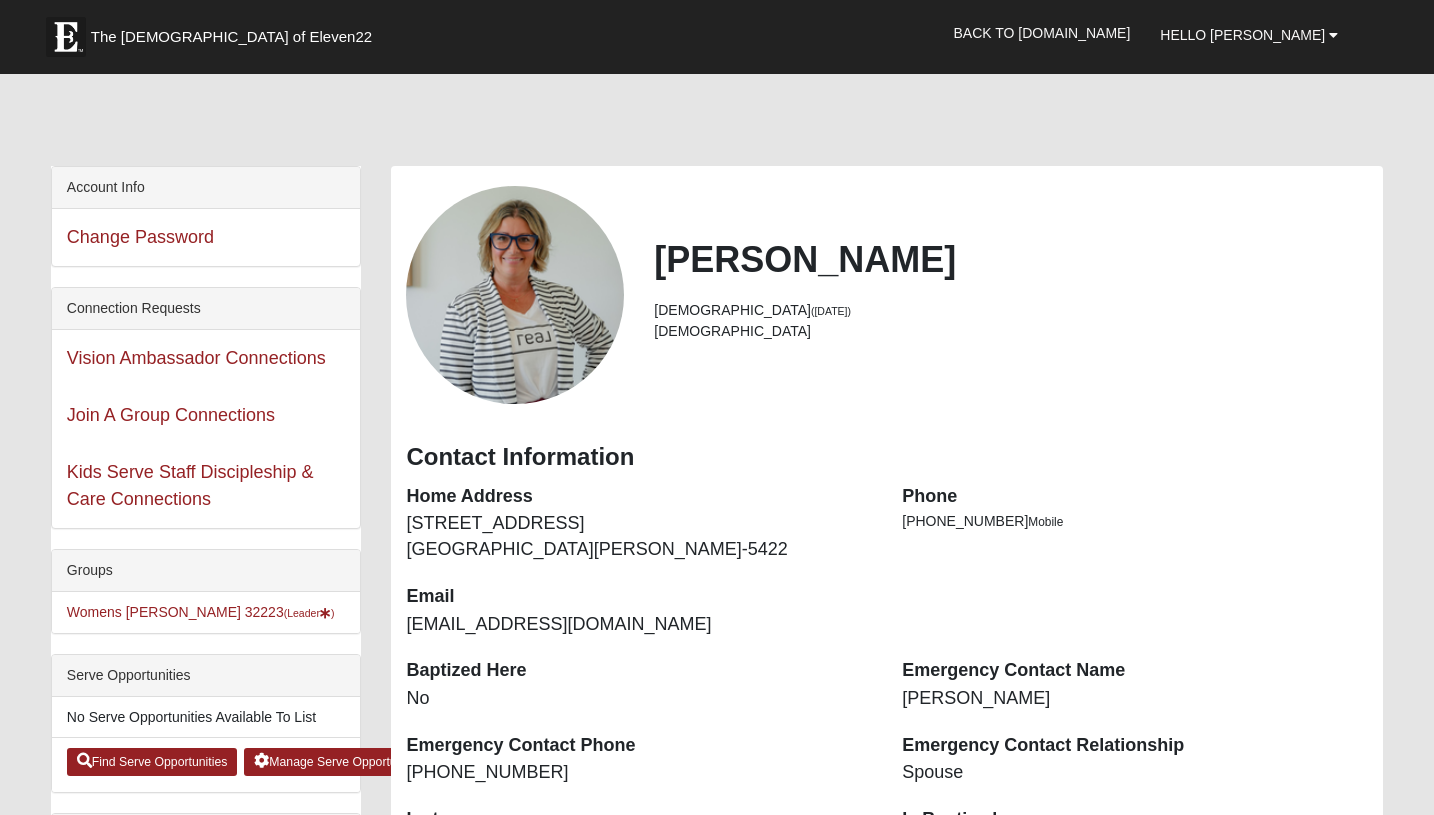 scroll, scrollTop: 0, scrollLeft: 0, axis: both 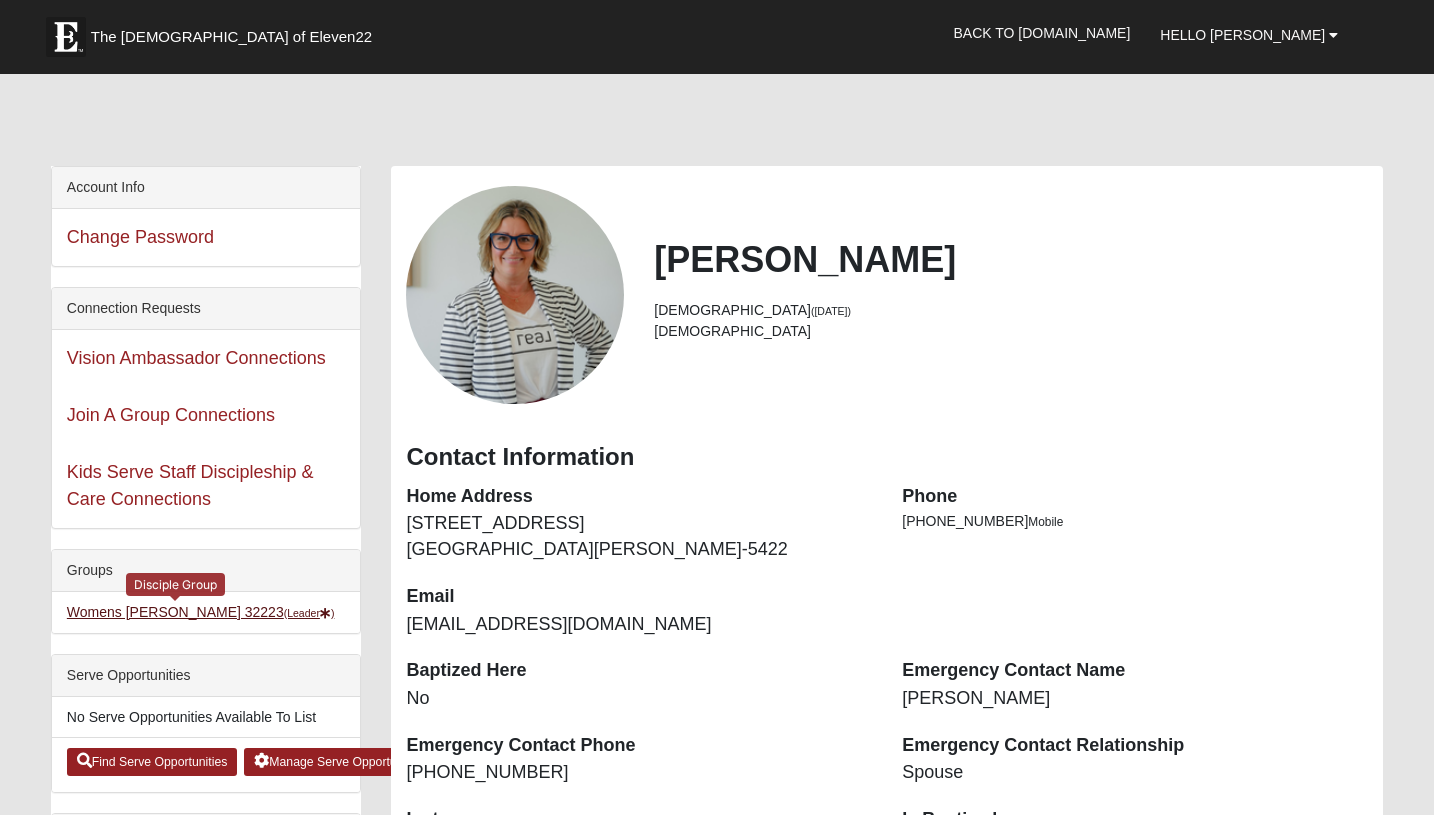 click on "Womens Urbanski 32223  (Leader
)" at bounding box center (201, 612) 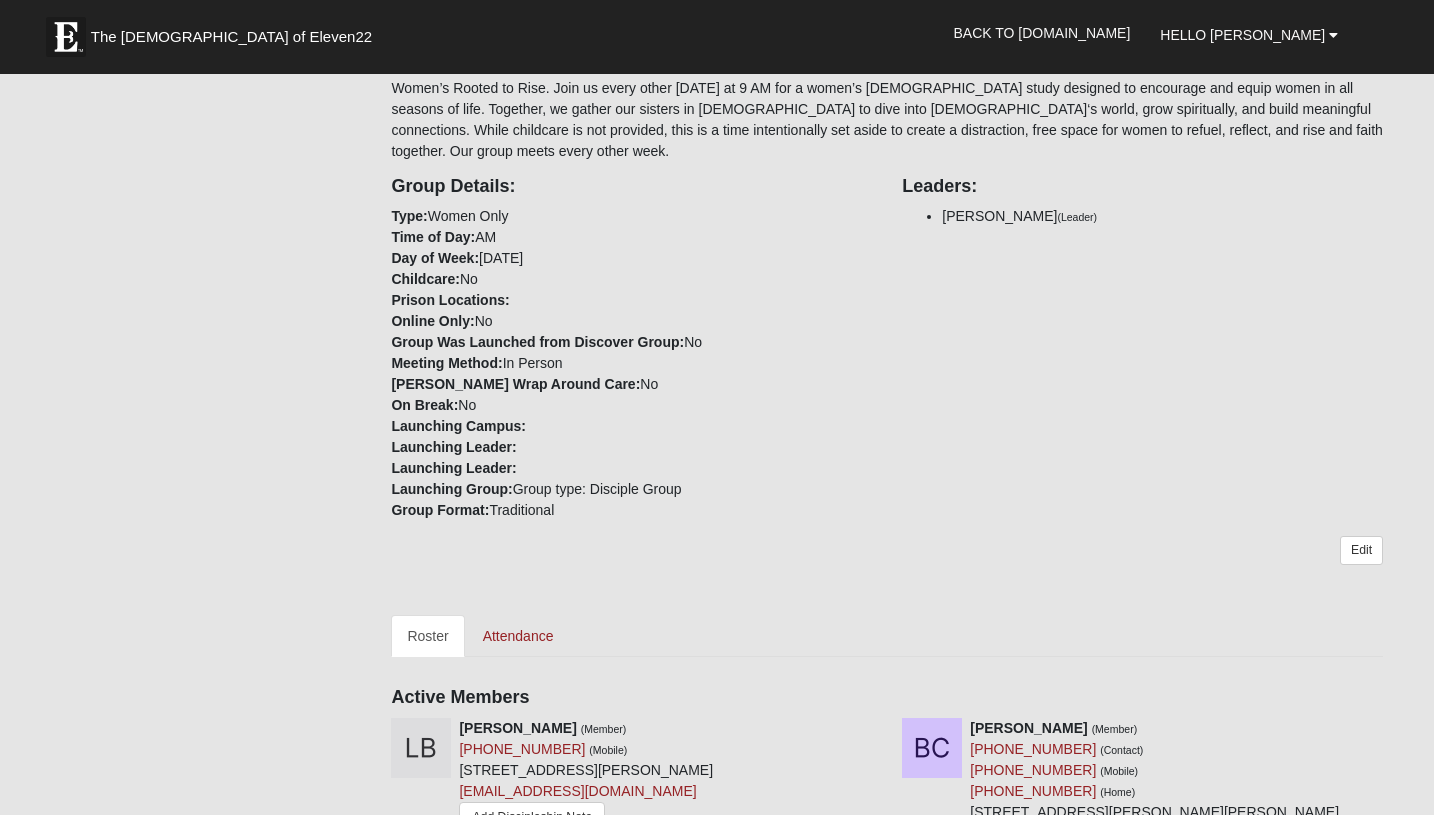scroll, scrollTop: 340, scrollLeft: 0, axis: vertical 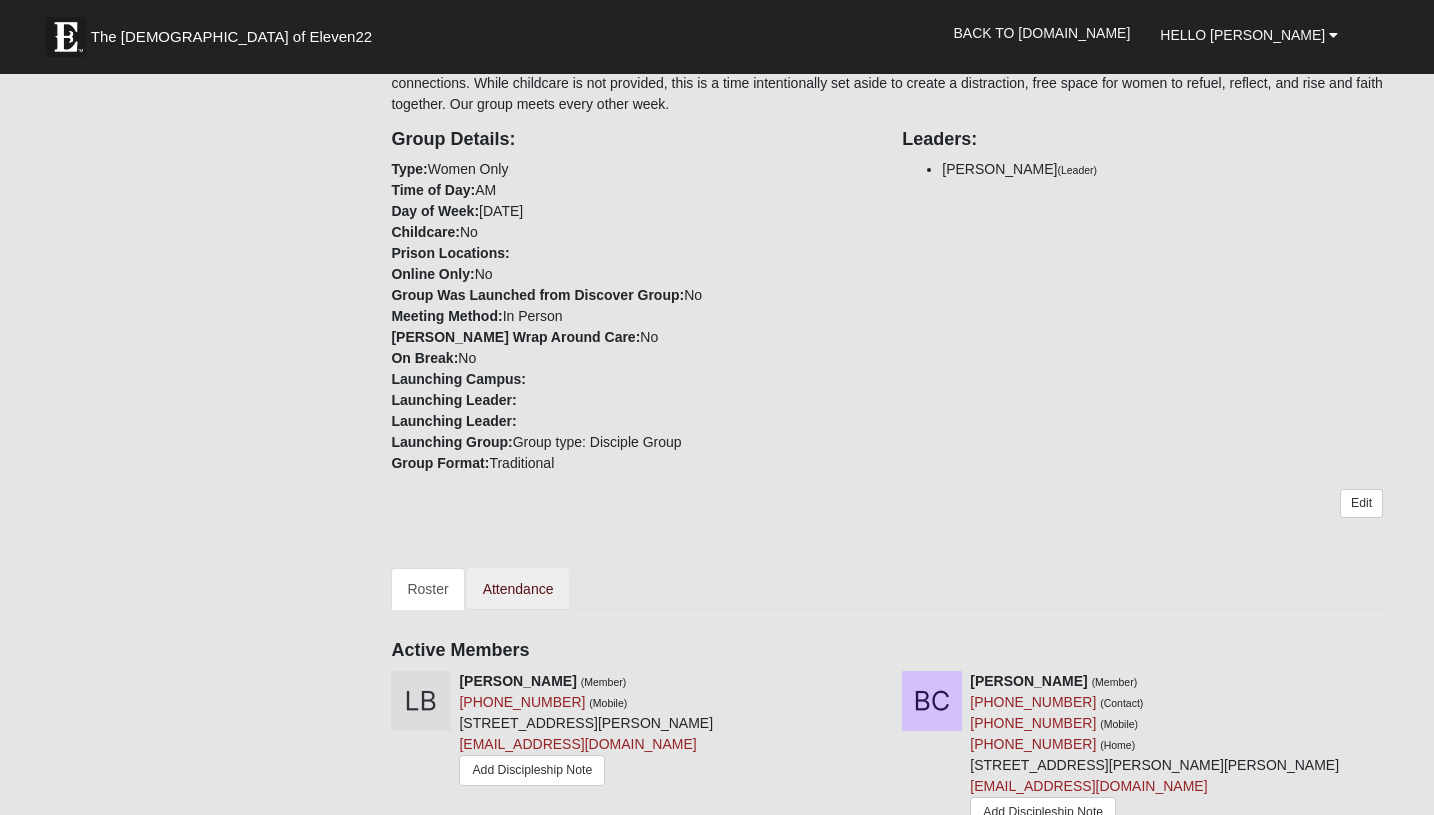 click on "Attendance" at bounding box center [518, 589] 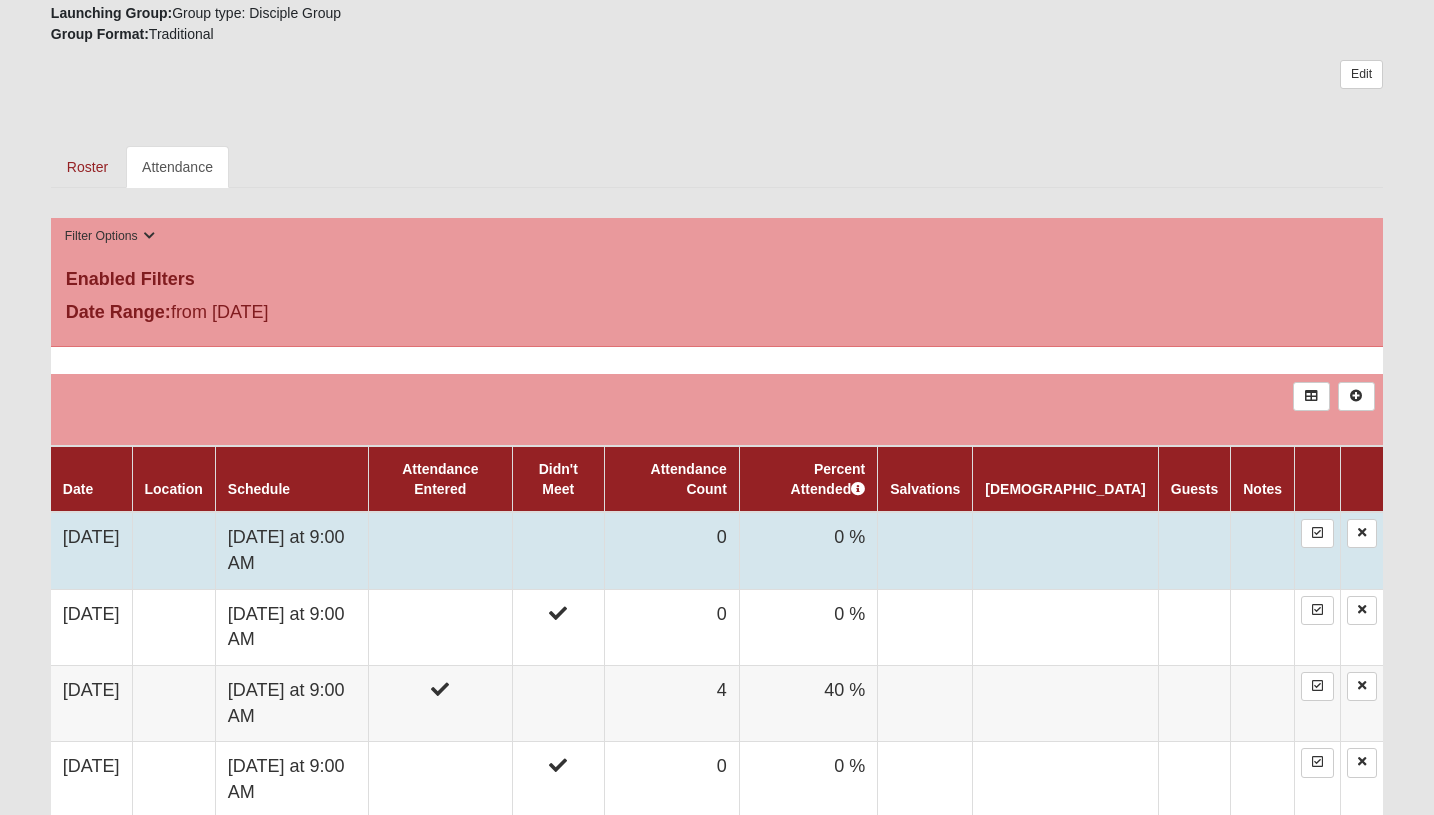 scroll, scrollTop: 916, scrollLeft: 0, axis: vertical 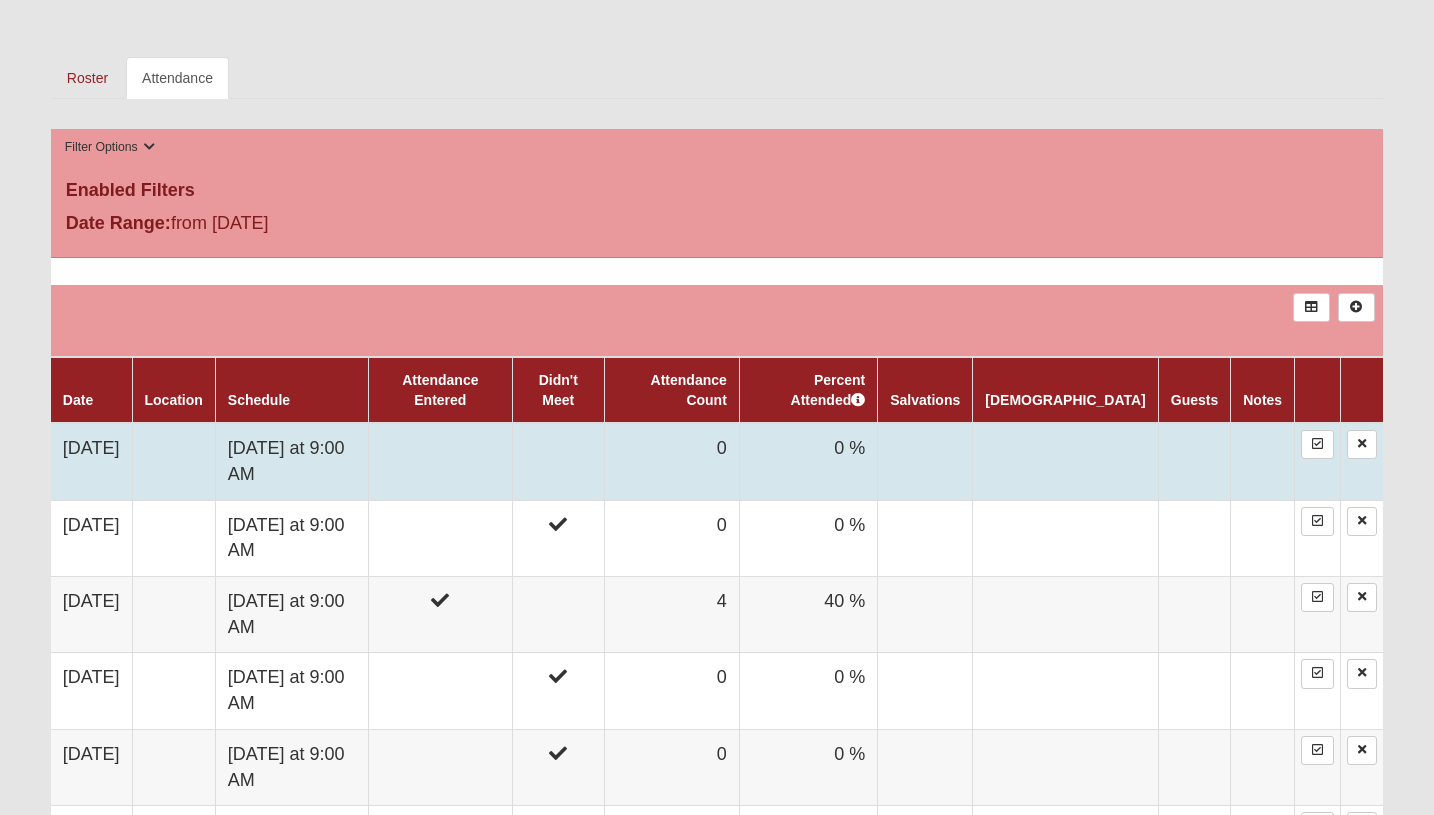 click at bounding box center (558, 461) 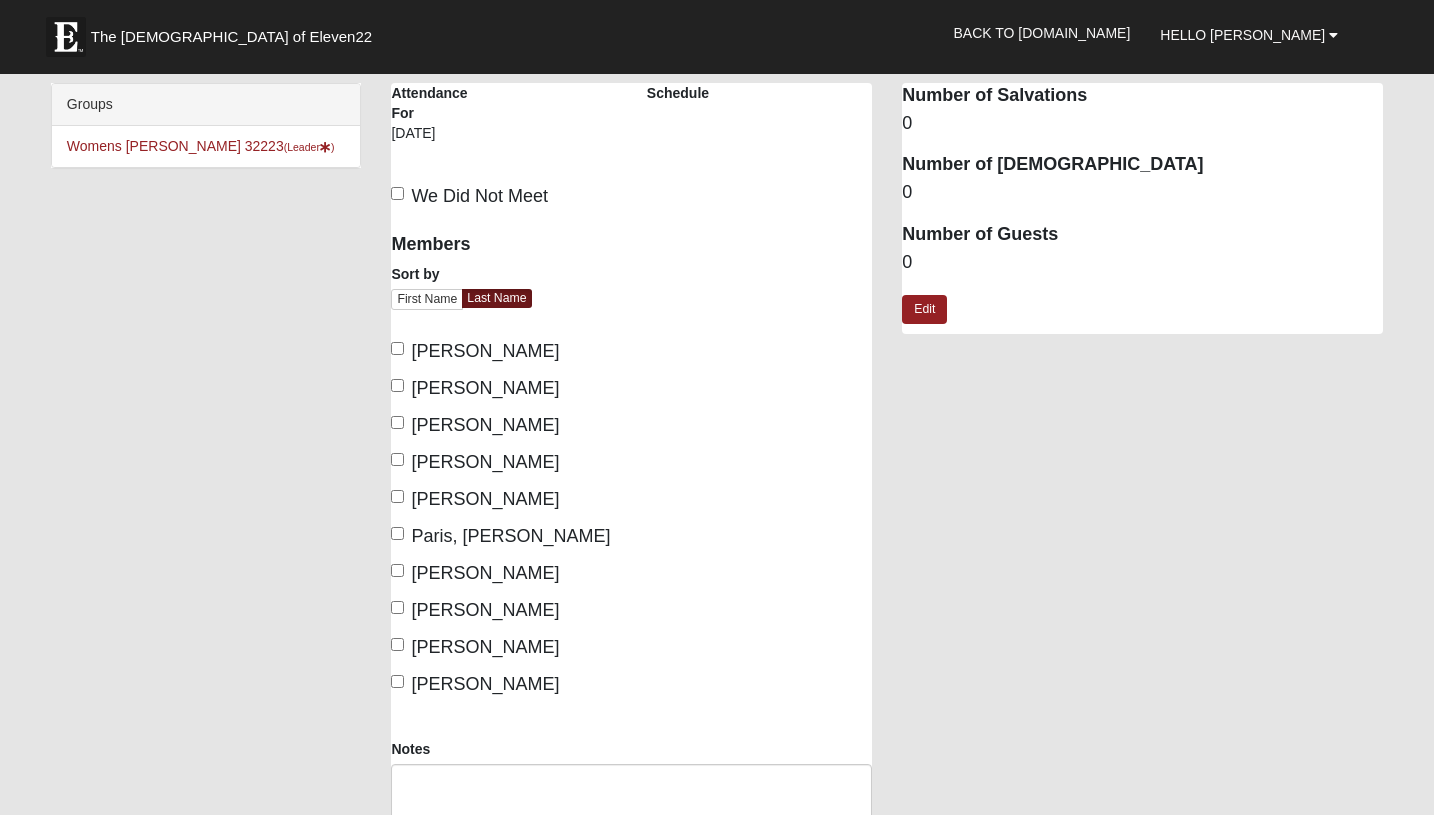scroll, scrollTop: 0, scrollLeft: 0, axis: both 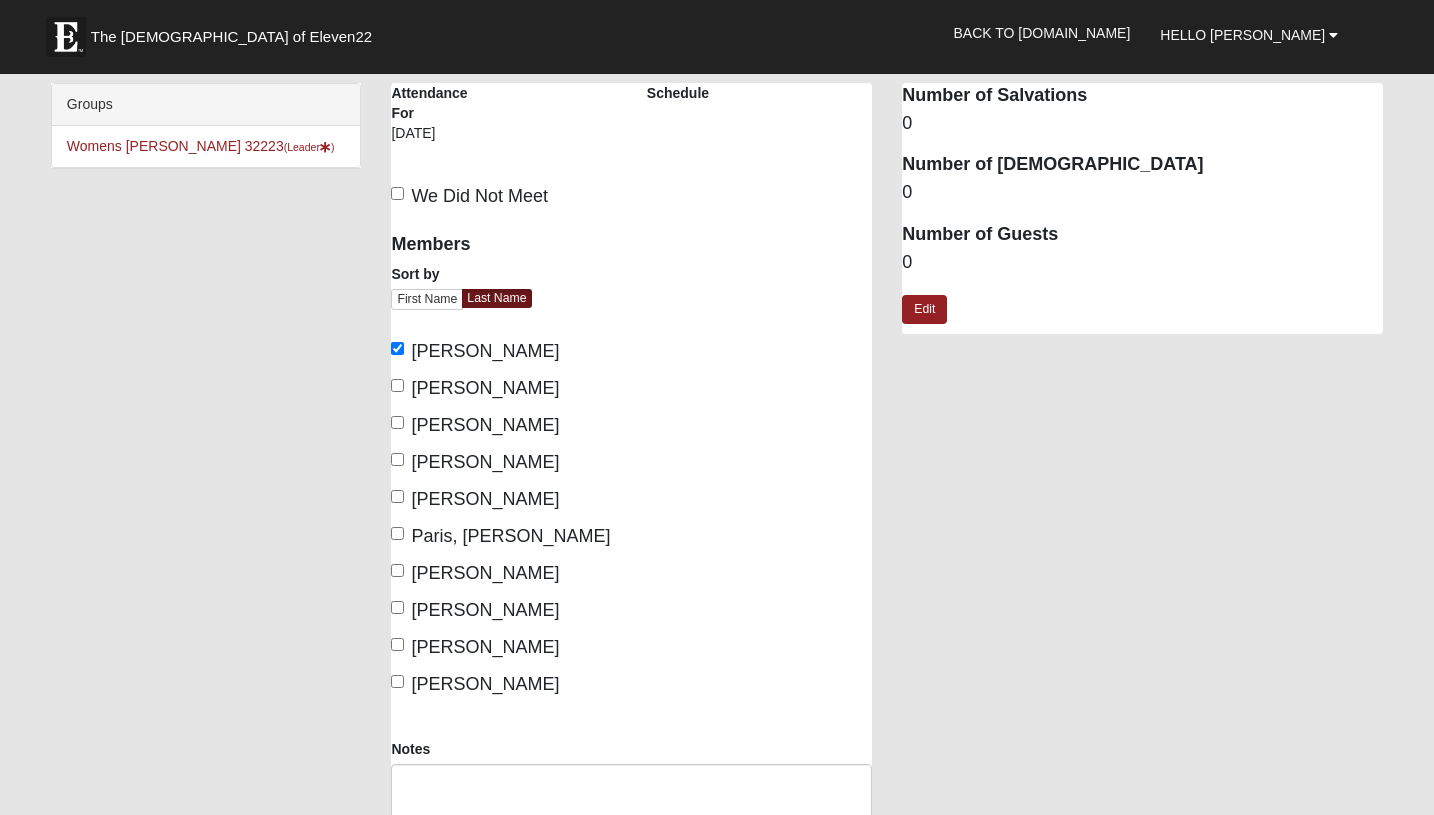 click on "Urbanski, GIGI" at bounding box center [485, 647] 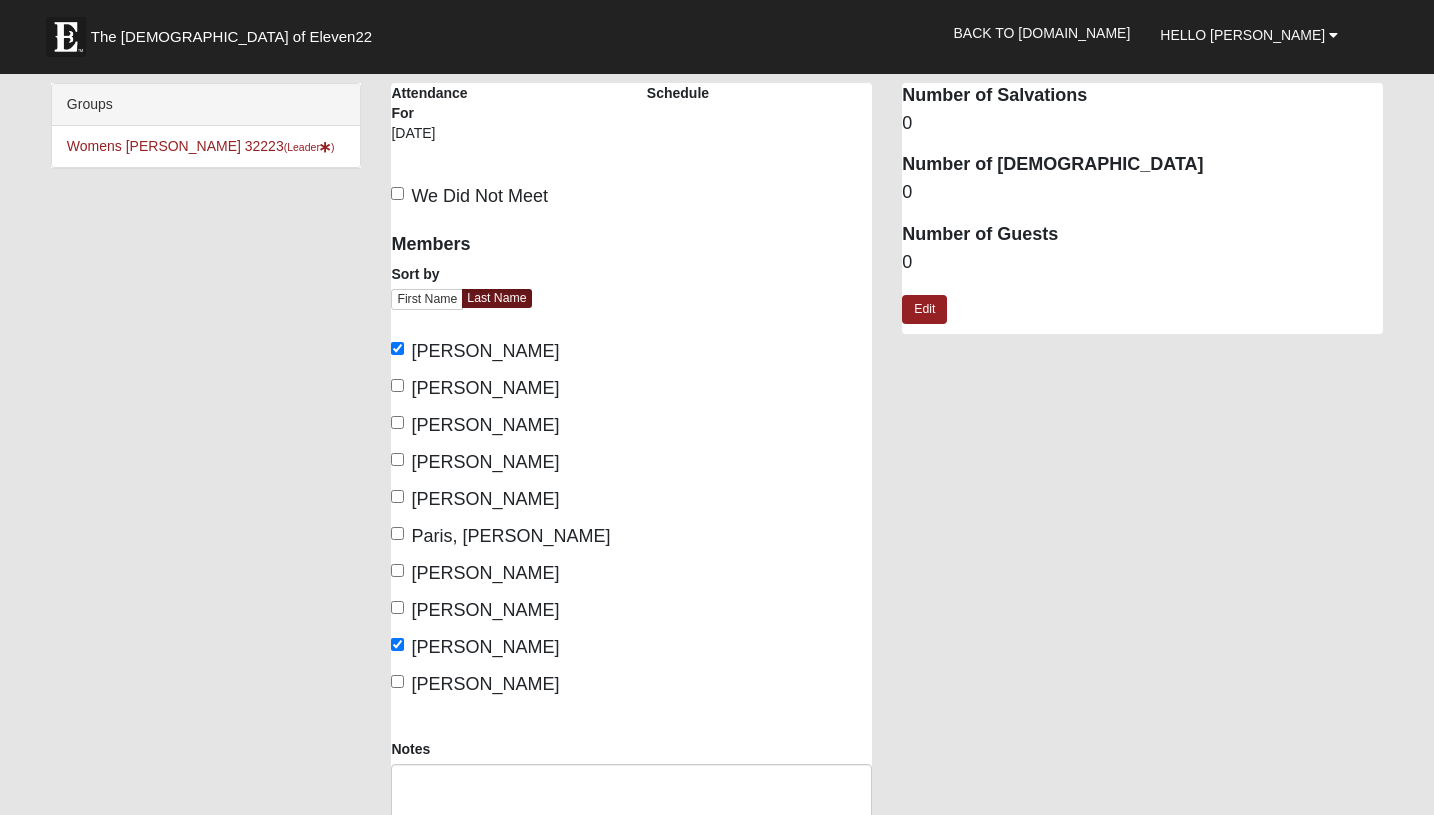 click on "Paris, Sonia" at bounding box center [510, 536] 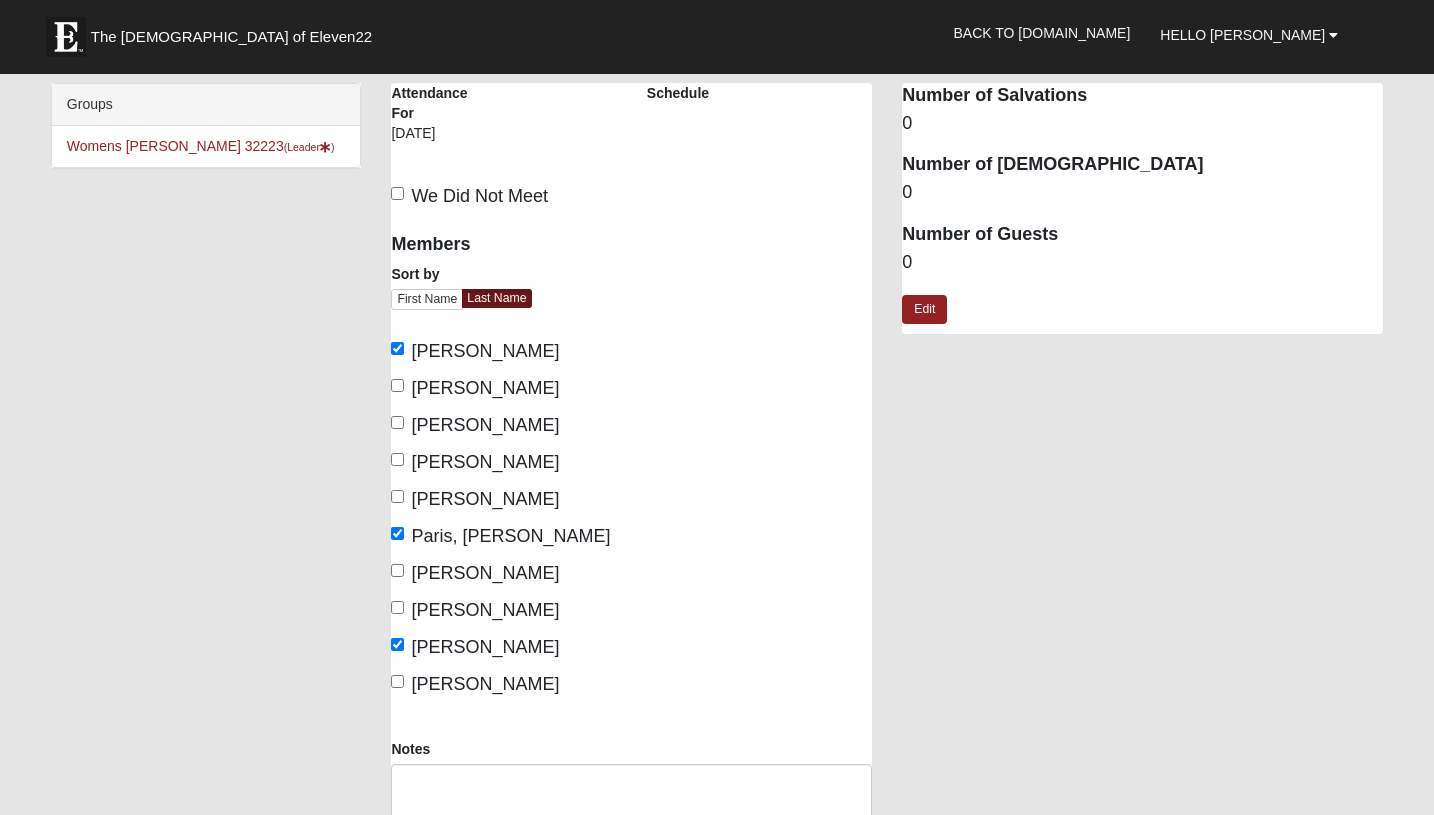 scroll, scrollTop: 502, scrollLeft: 0, axis: vertical 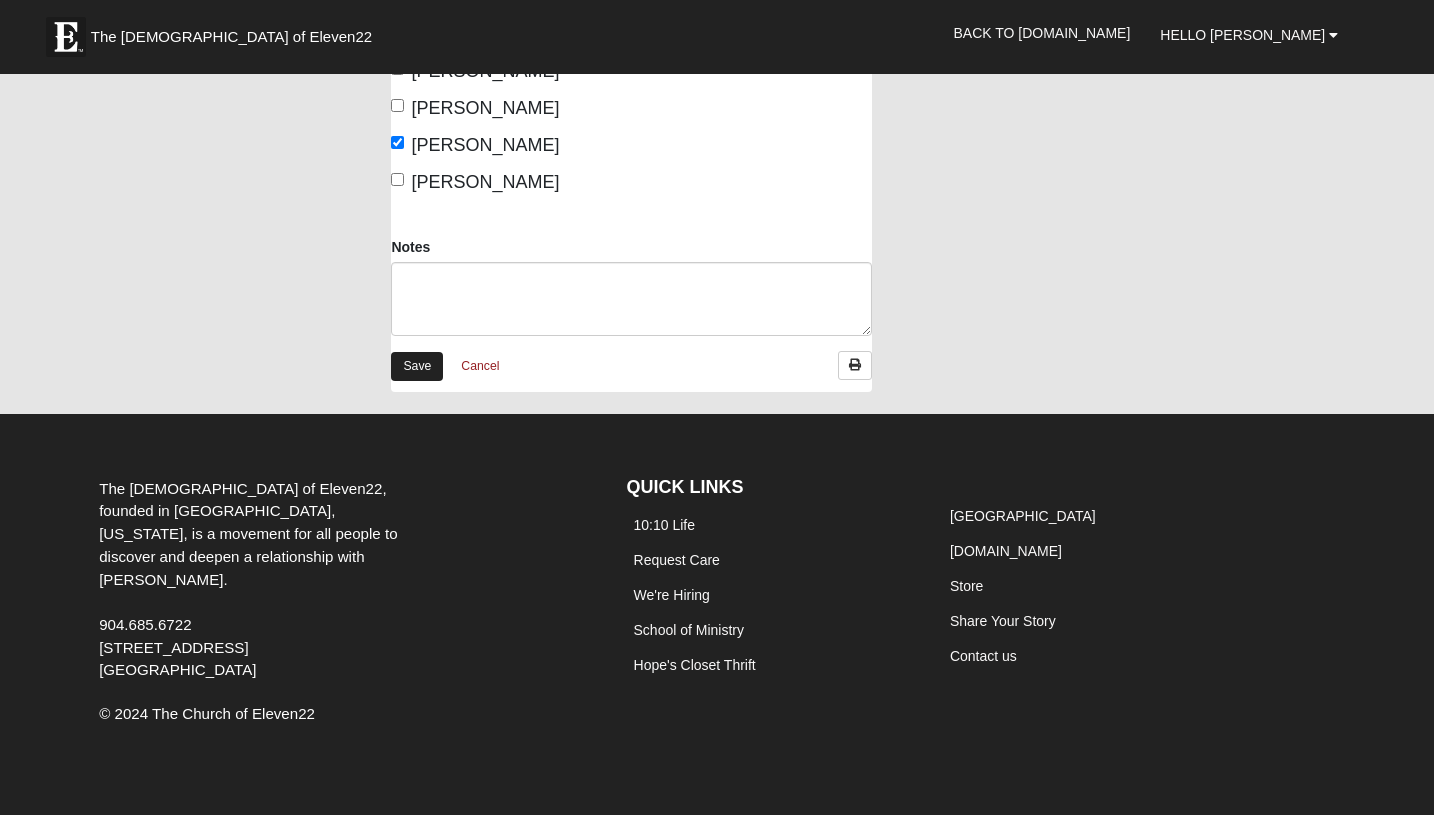 click on "Save" at bounding box center (417, 366) 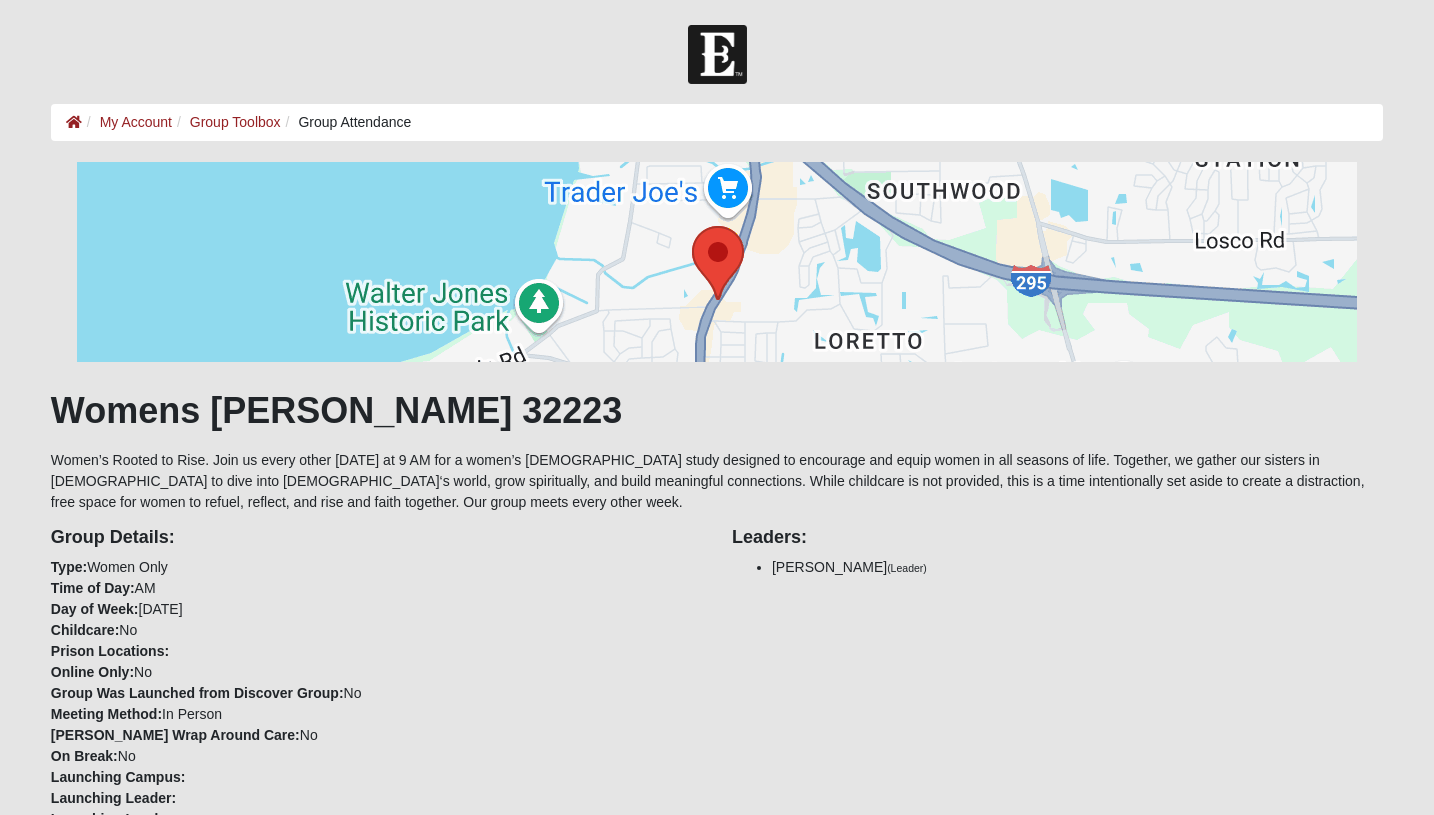 scroll, scrollTop: 0, scrollLeft: 0, axis: both 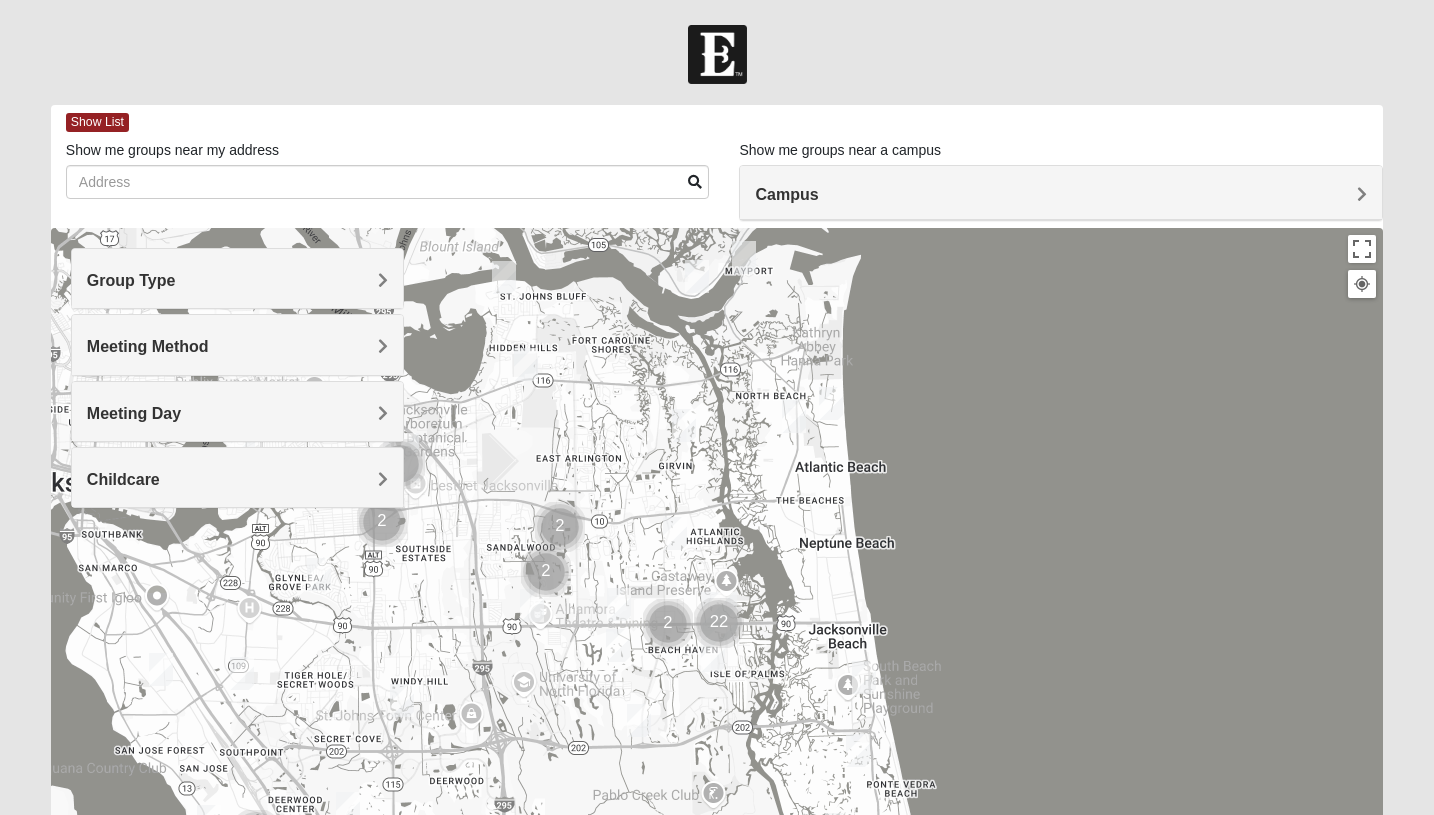 click on "Group Type" at bounding box center (237, 278) 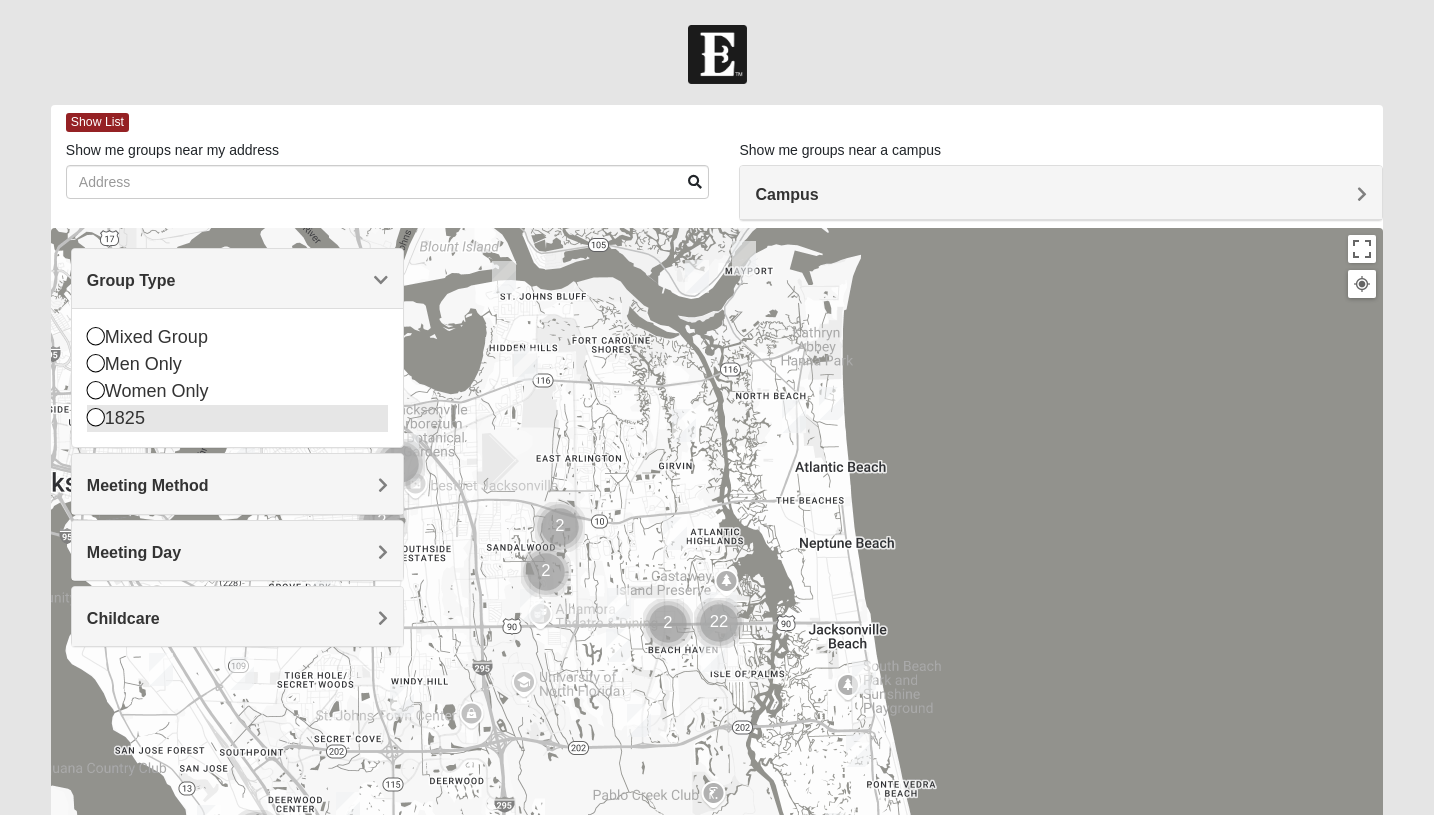 click on "1825" at bounding box center [237, 418] 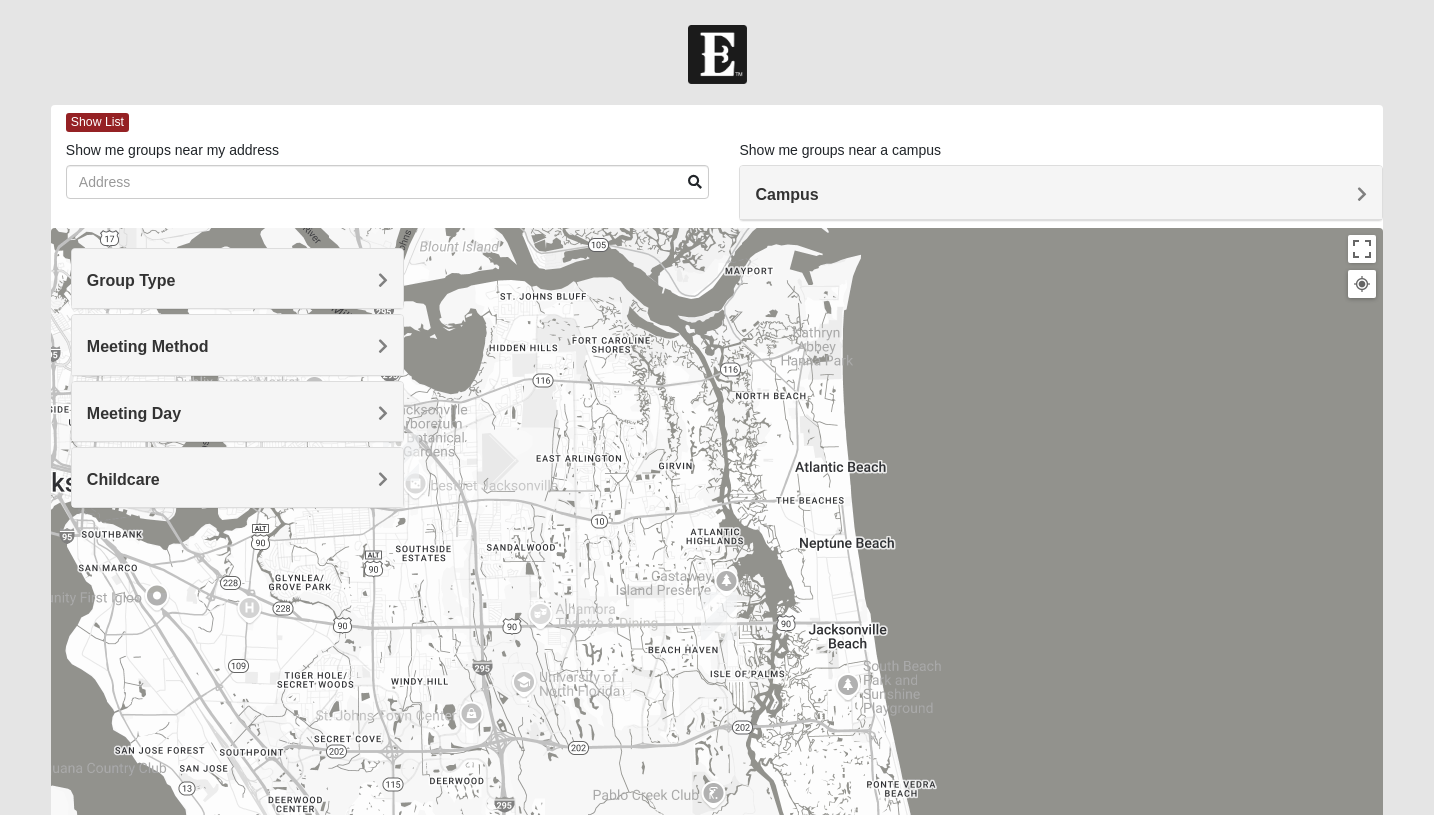 click on "Group Type" at bounding box center (131, 280) 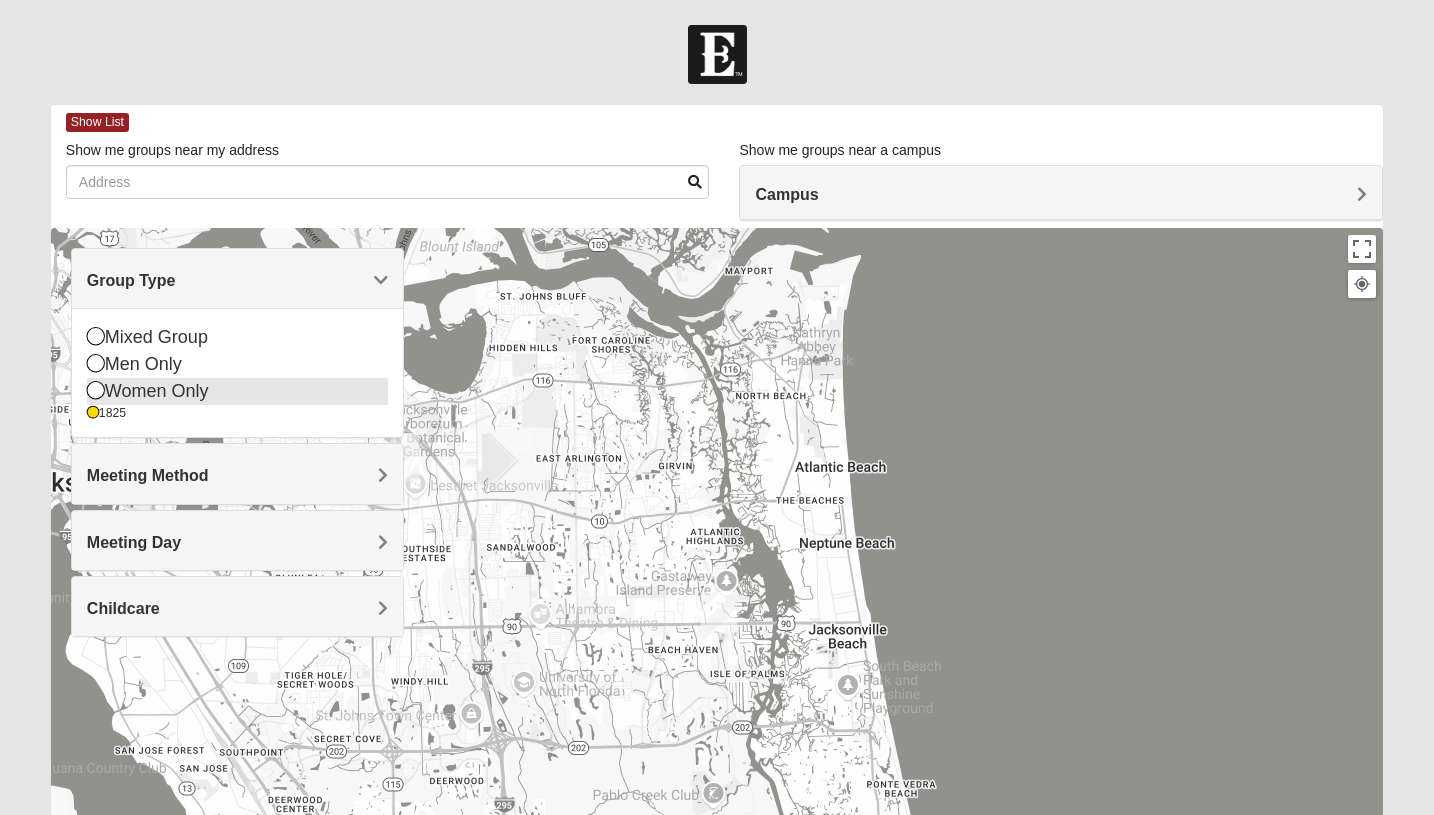 click at bounding box center [96, 390] 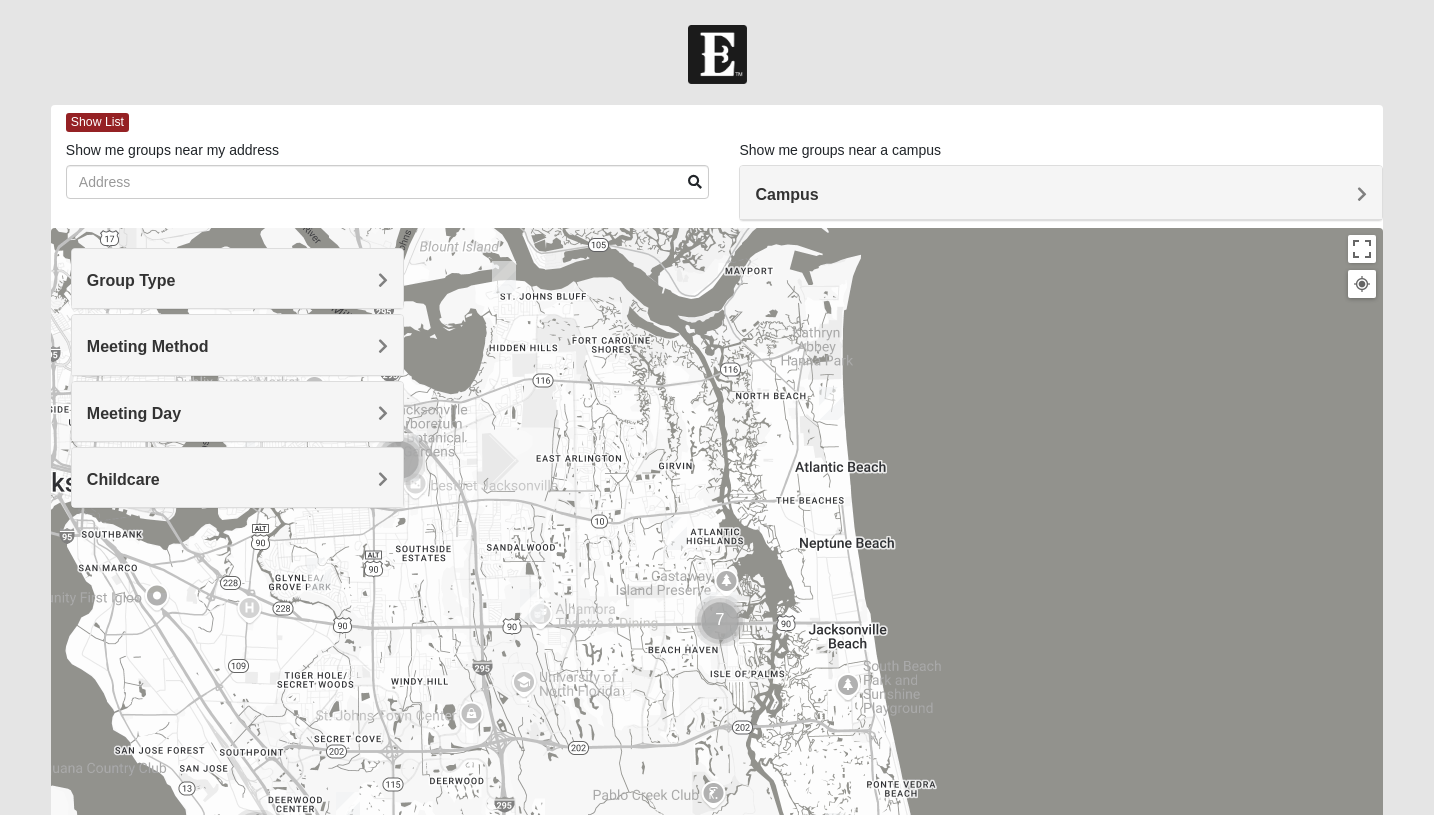 click on "Group Type" at bounding box center [237, 280] 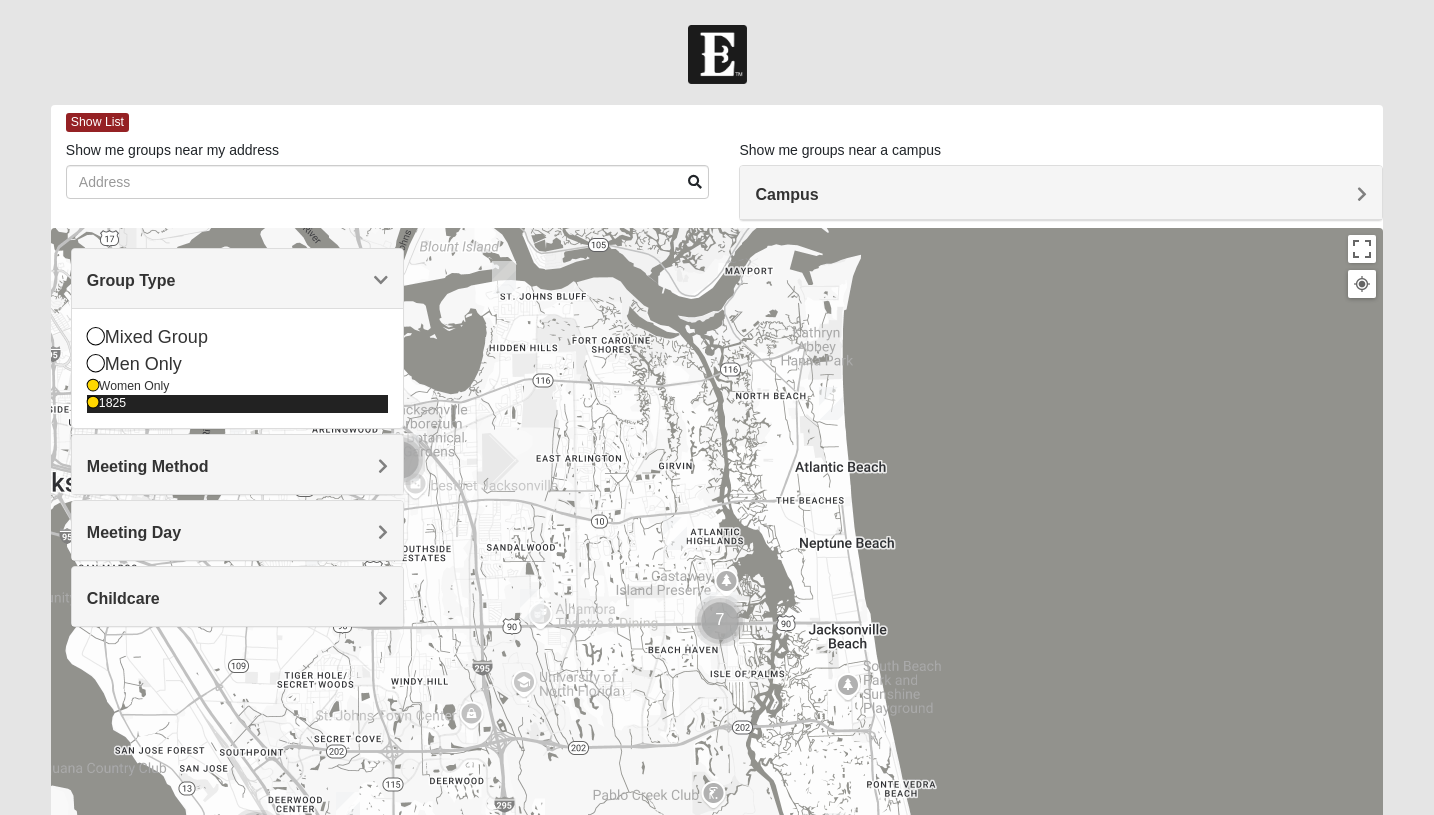 click at bounding box center (93, 403) 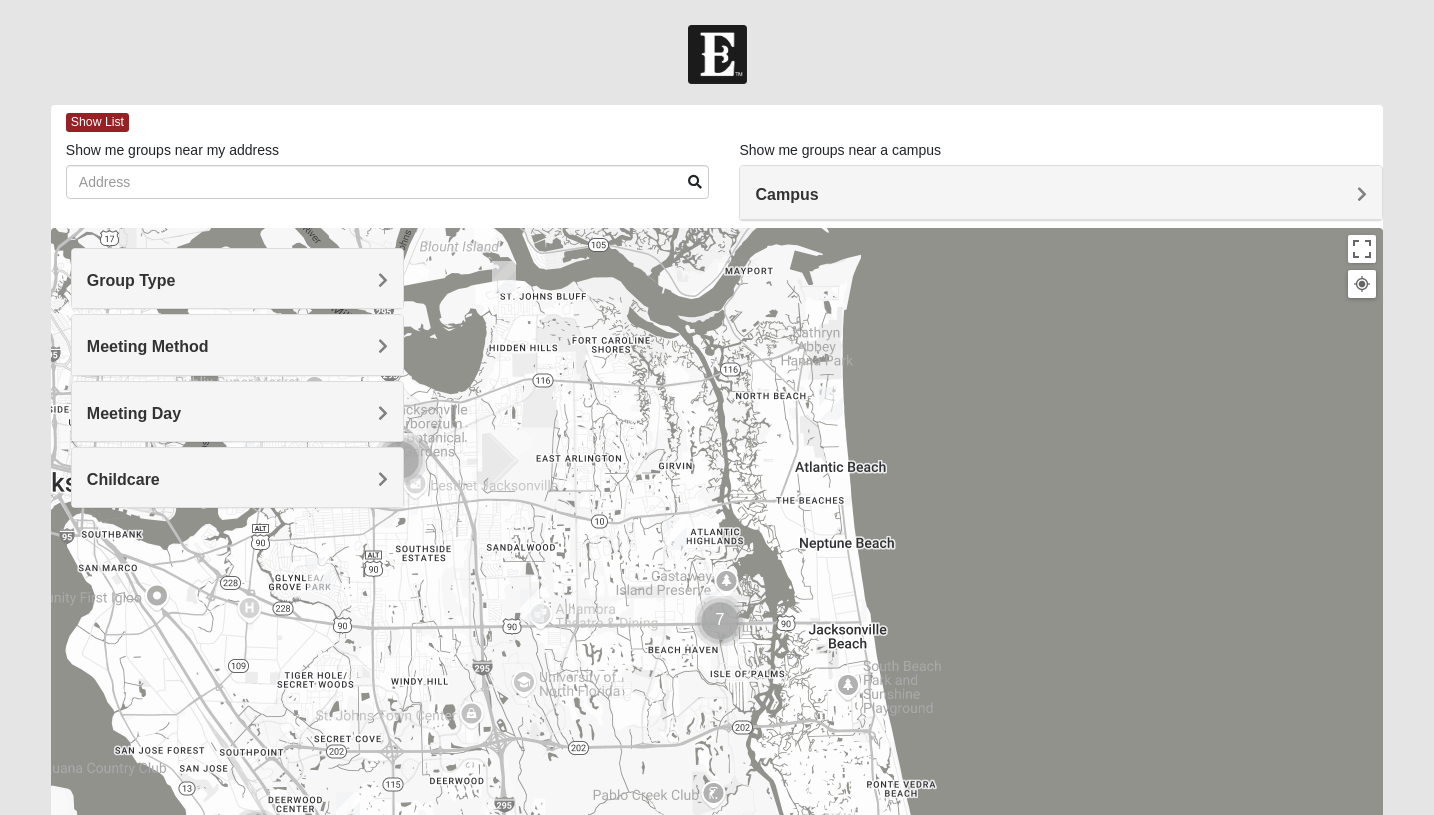 click on "Group Type" at bounding box center [237, 280] 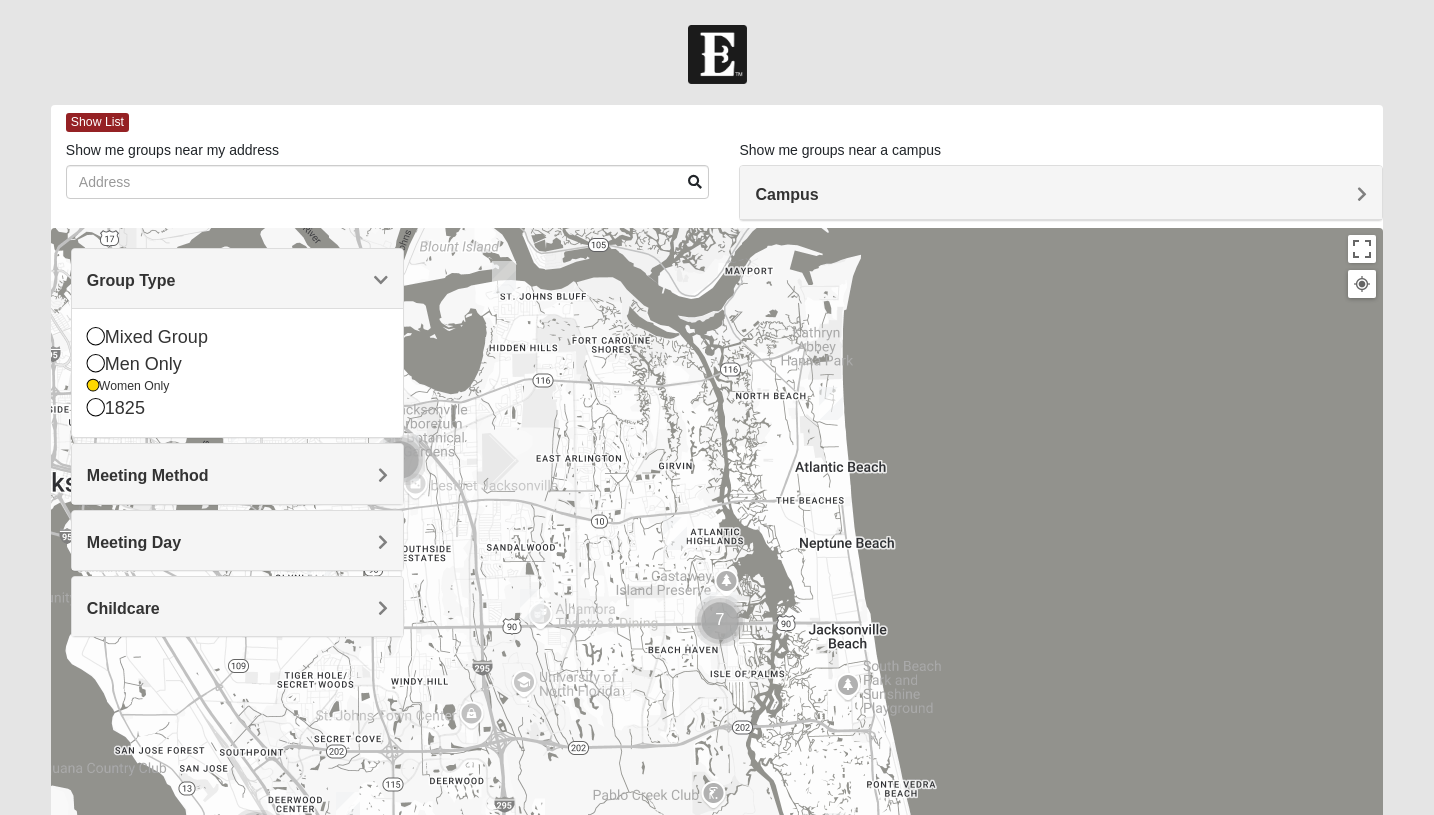 click on "Meeting Day" at bounding box center (237, 540) 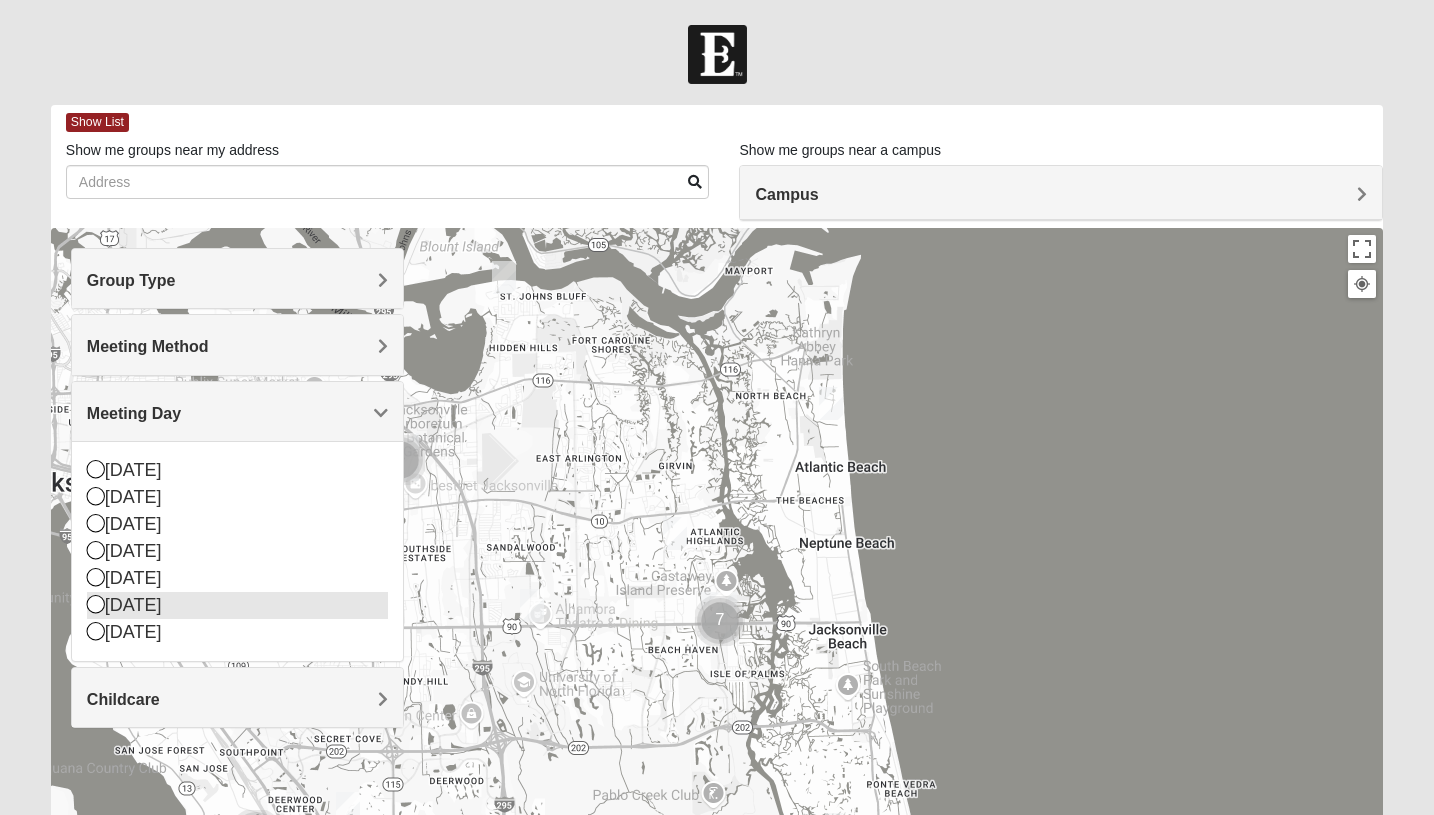 click on "[DATE]" at bounding box center (237, 605) 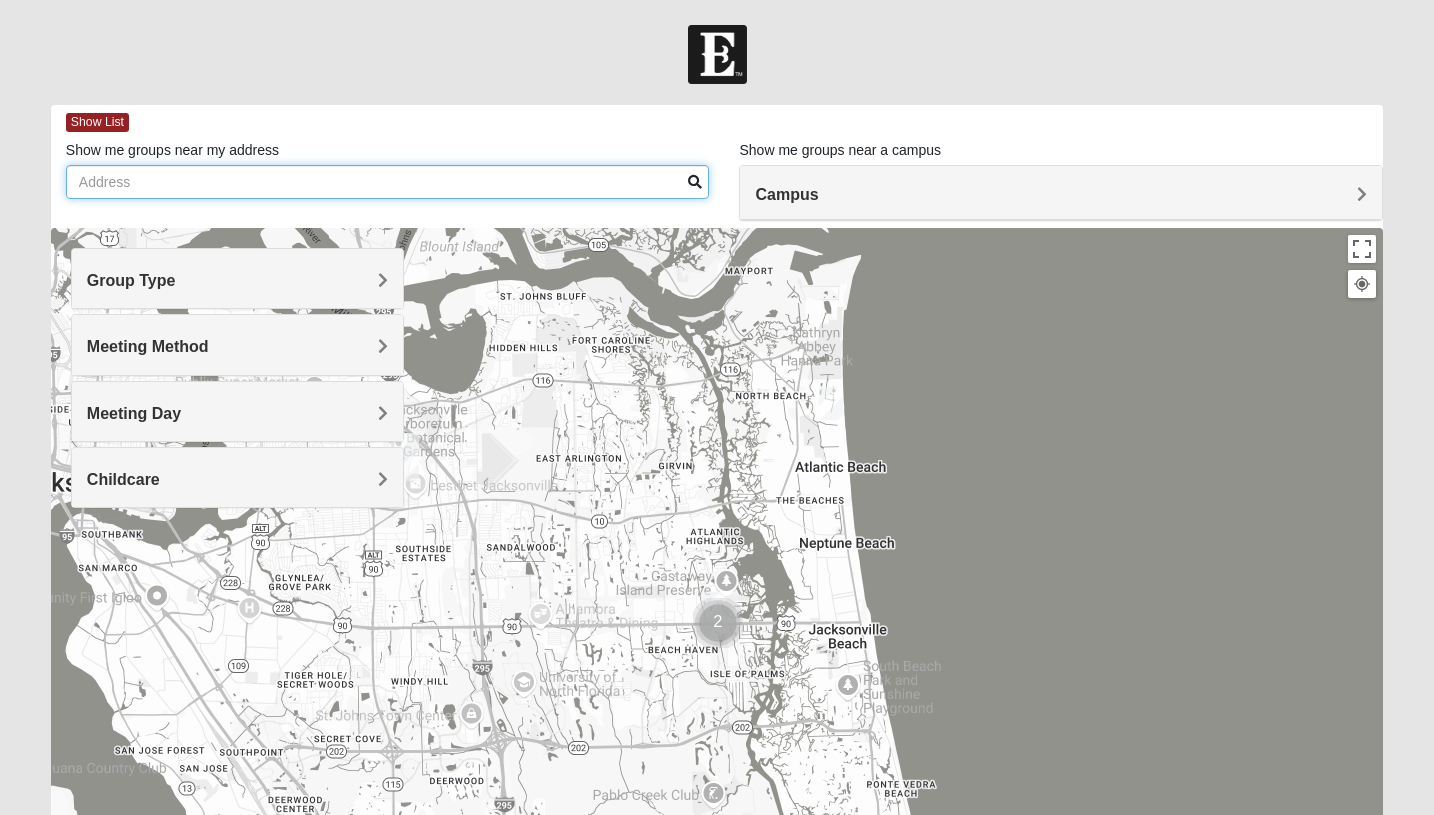 click on "Show me groups near my address" at bounding box center [388, 182] 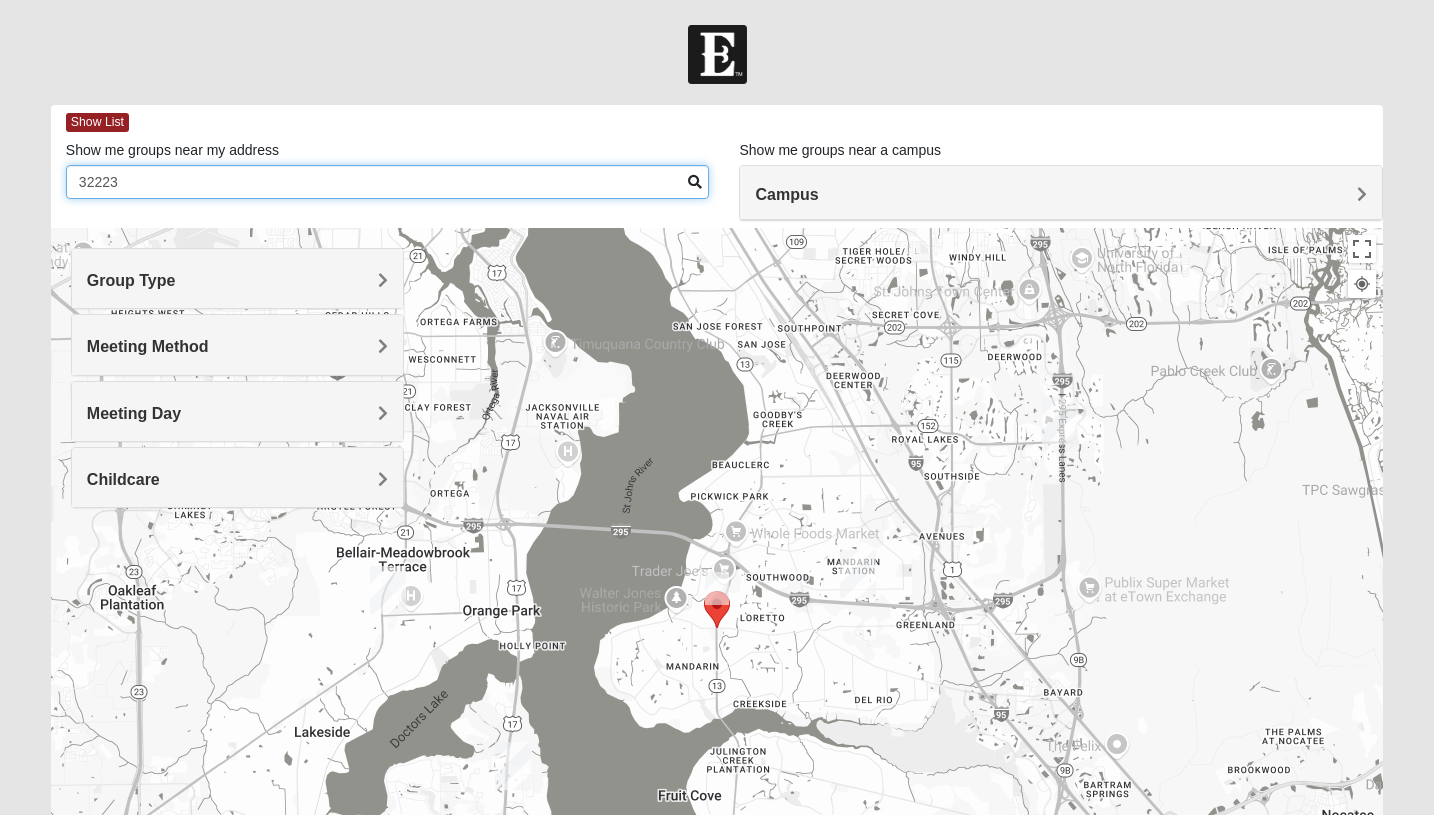 type on "32223" 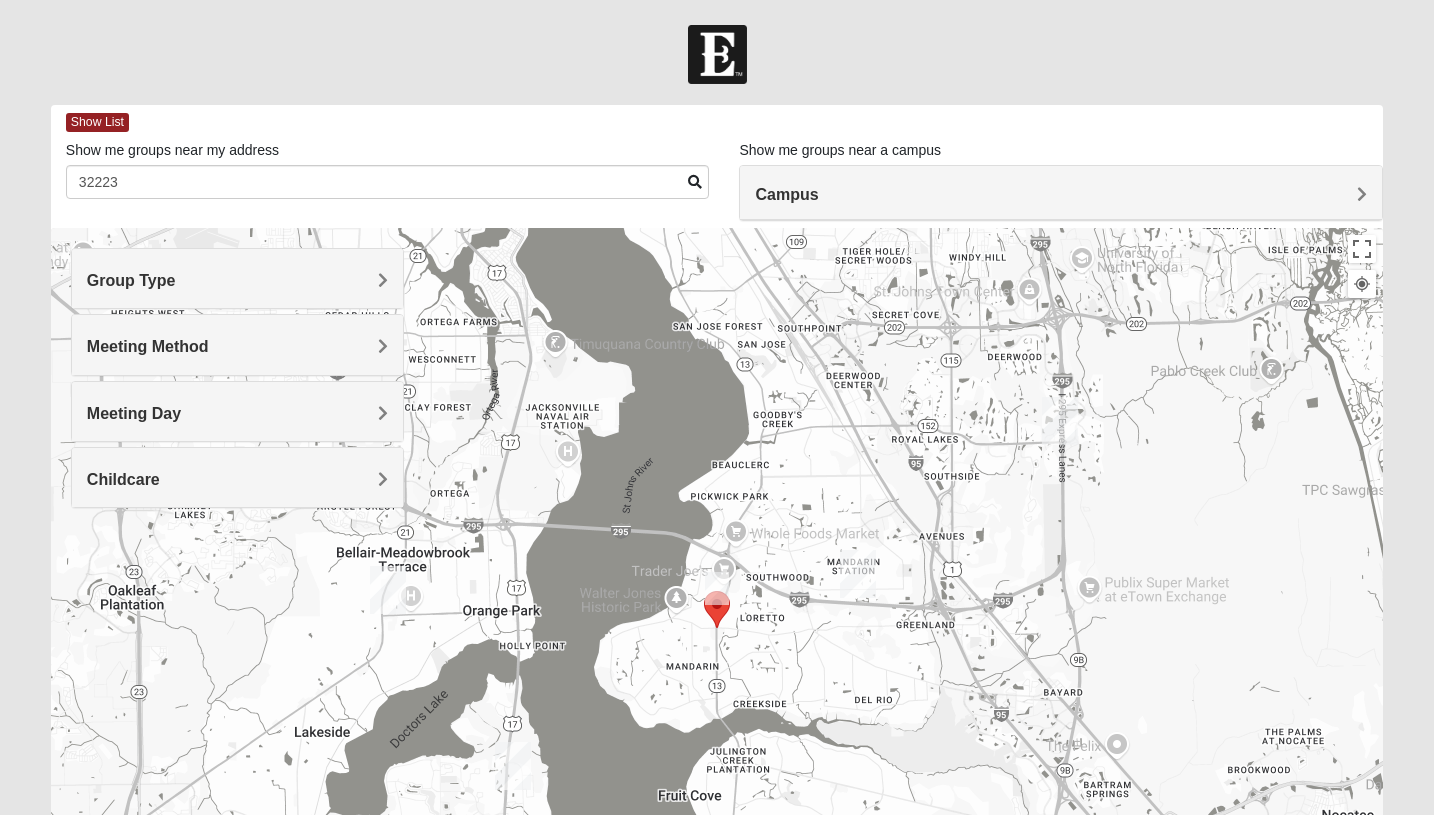click at bounding box center [717, 588] 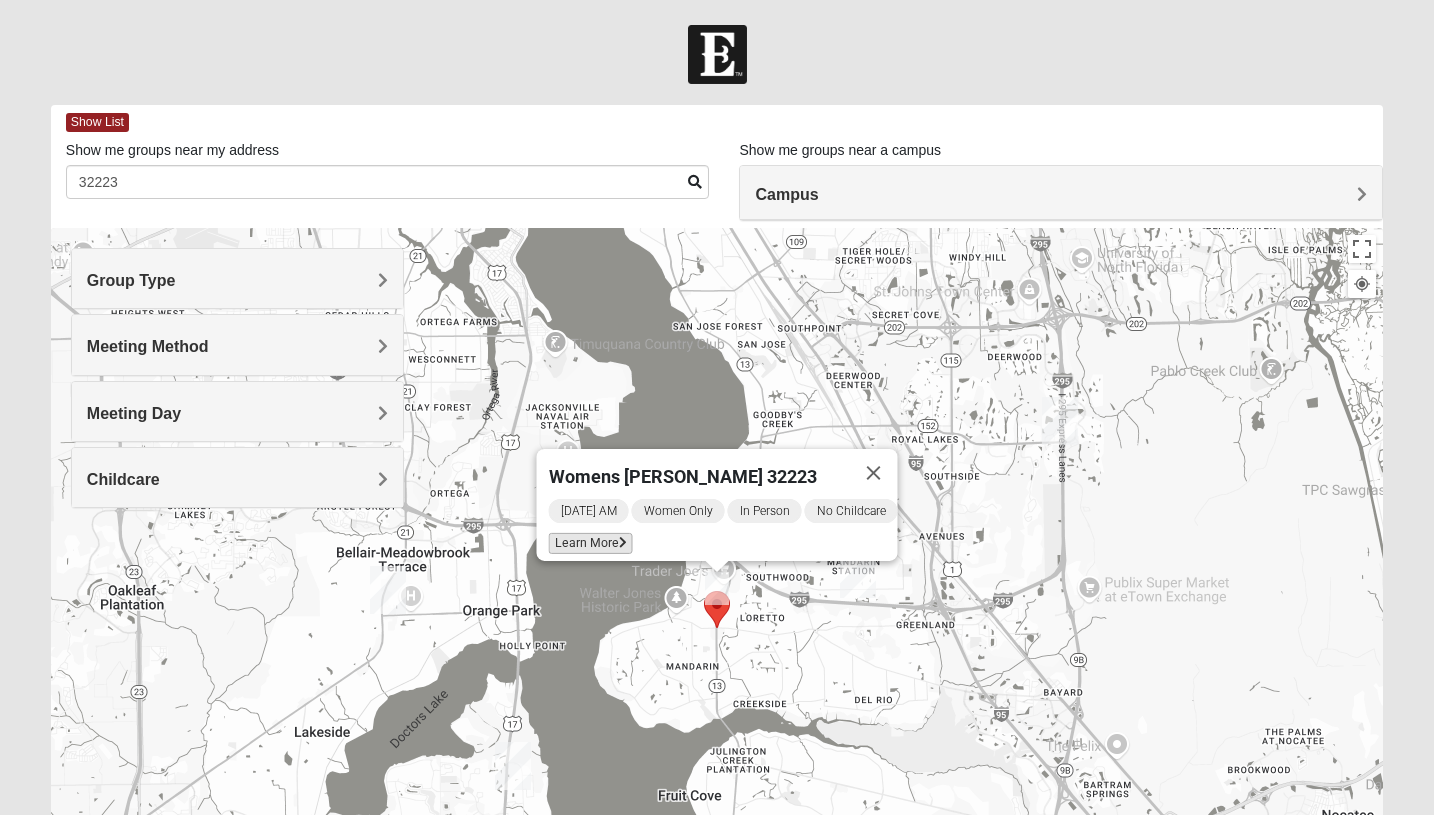 click on "Learn More" at bounding box center (590, 543) 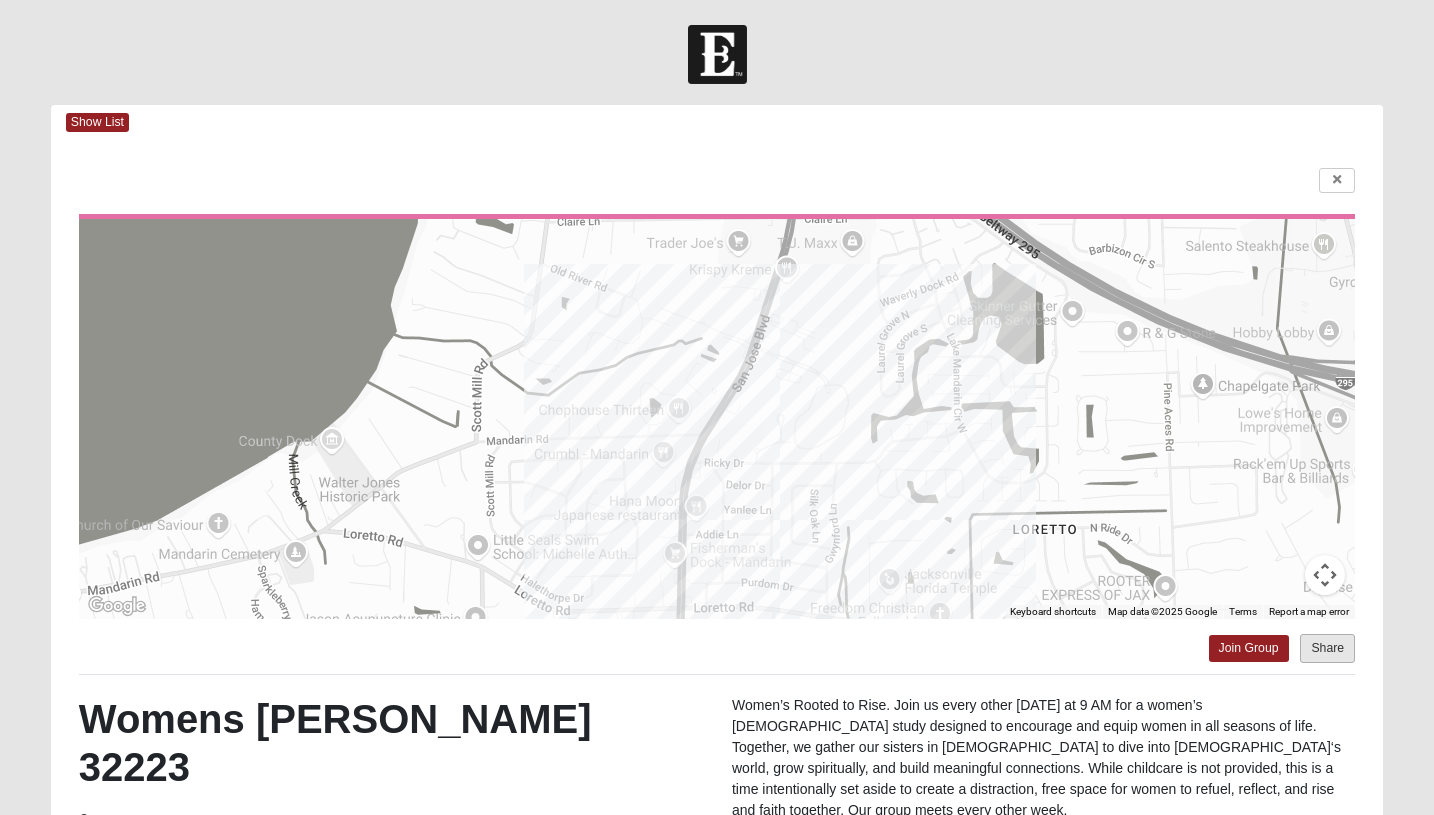 click on "Share" at bounding box center (1327, 648) 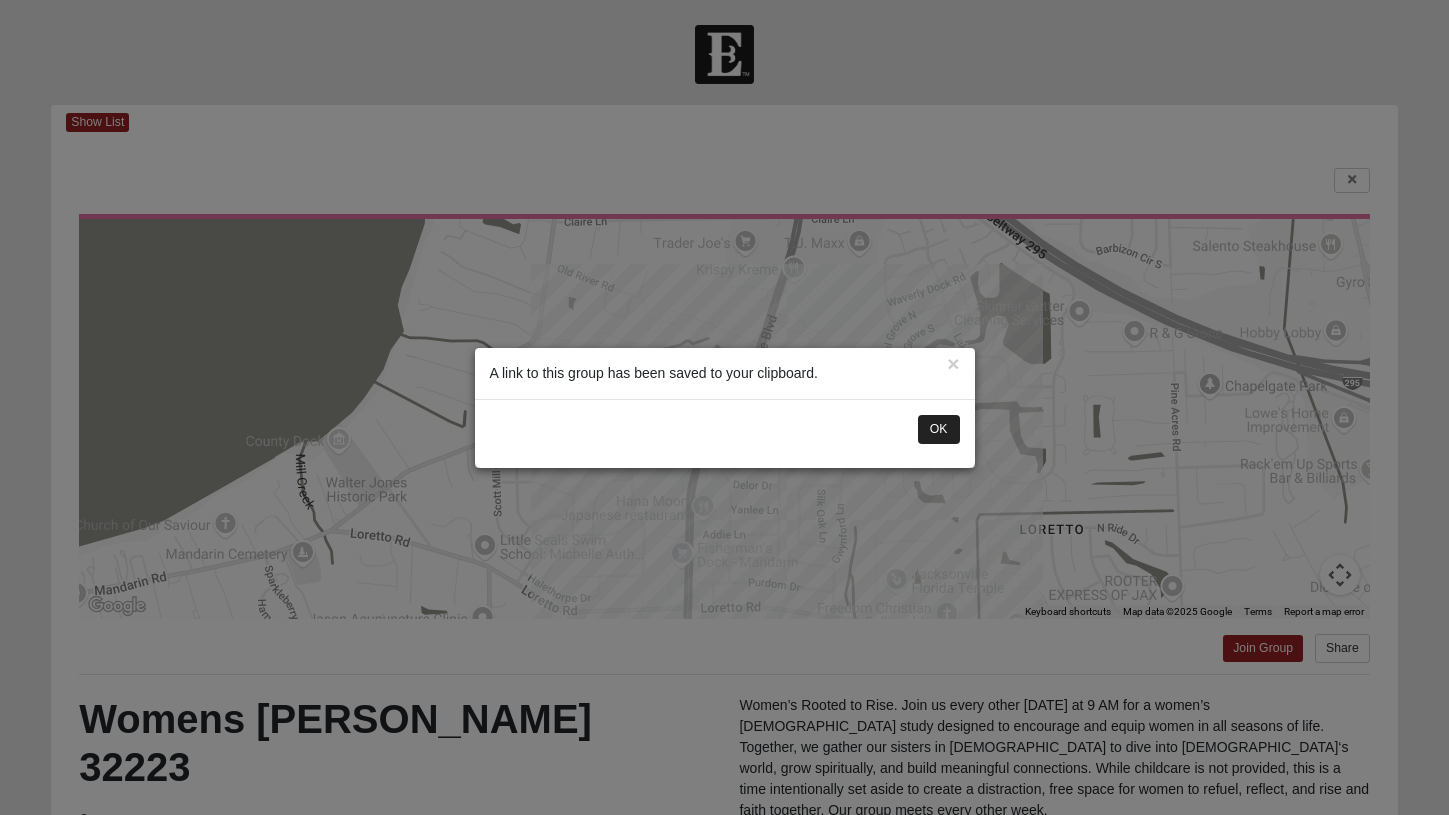 click on "OK" at bounding box center [939, 429] 